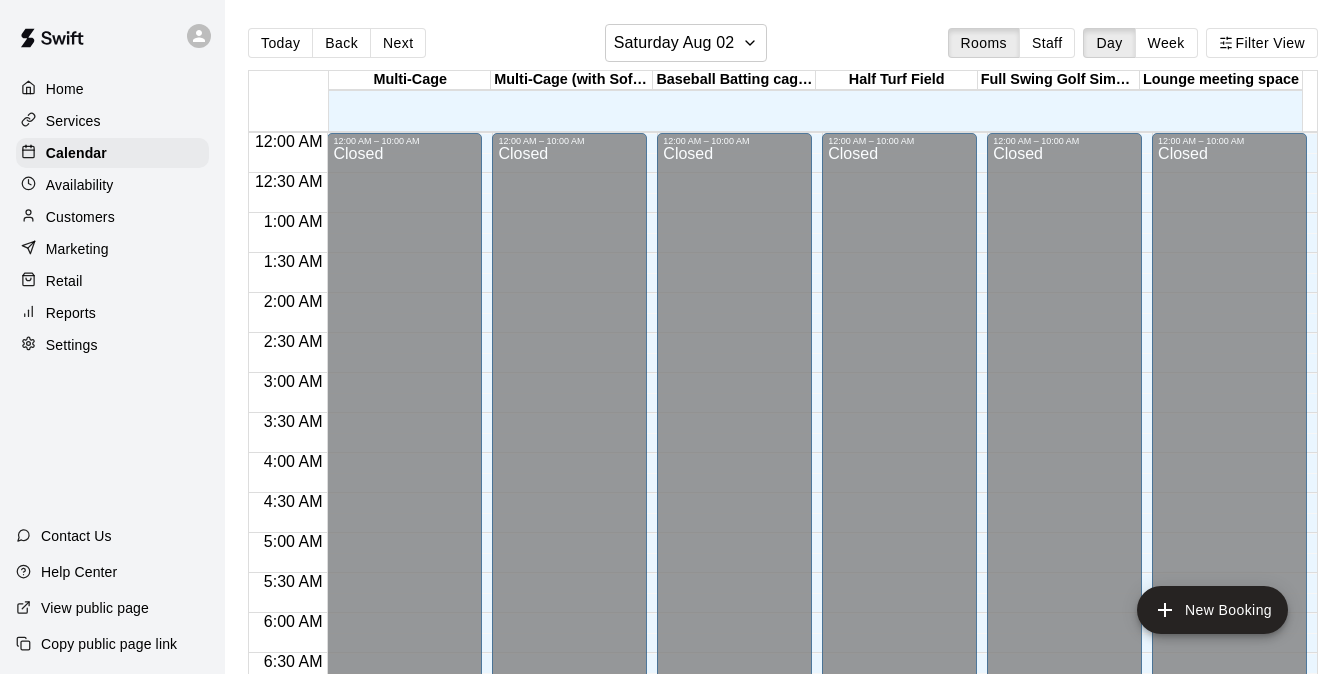 scroll, scrollTop: 0, scrollLeft: 0, axis: both 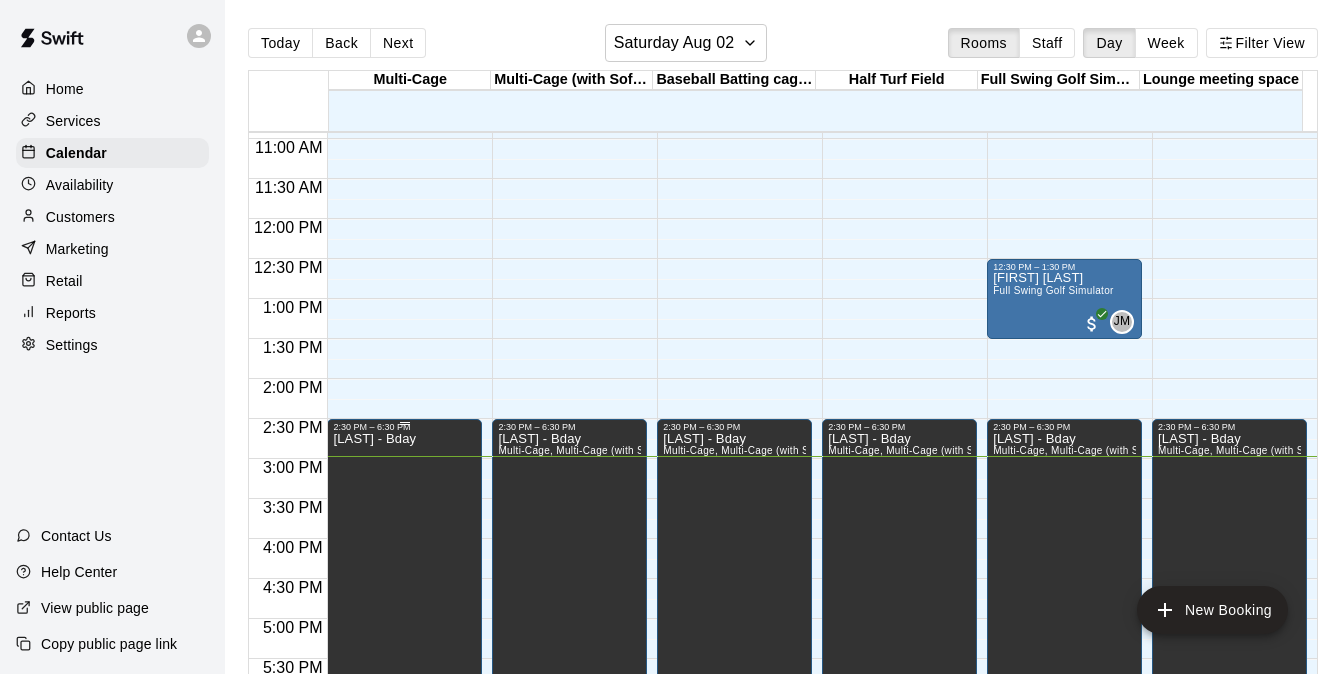 click on "[LAST] - Bday" at bounding box center [404, 769] 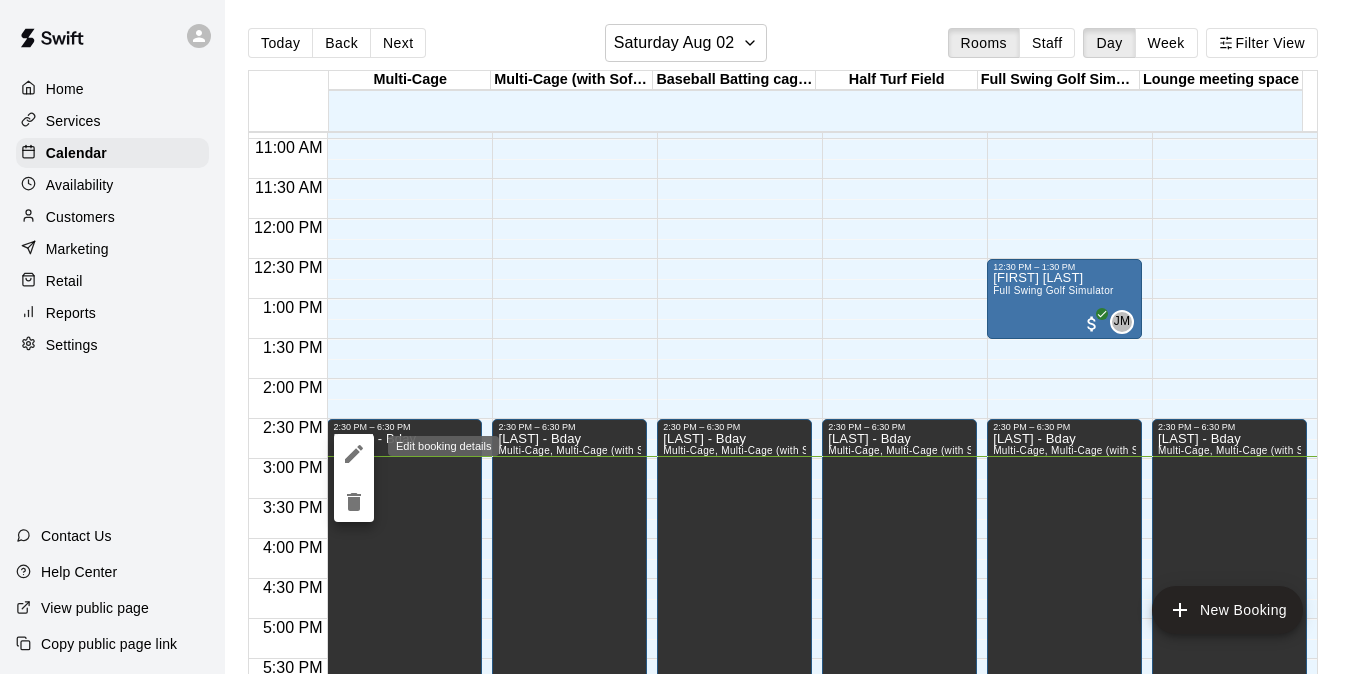 click 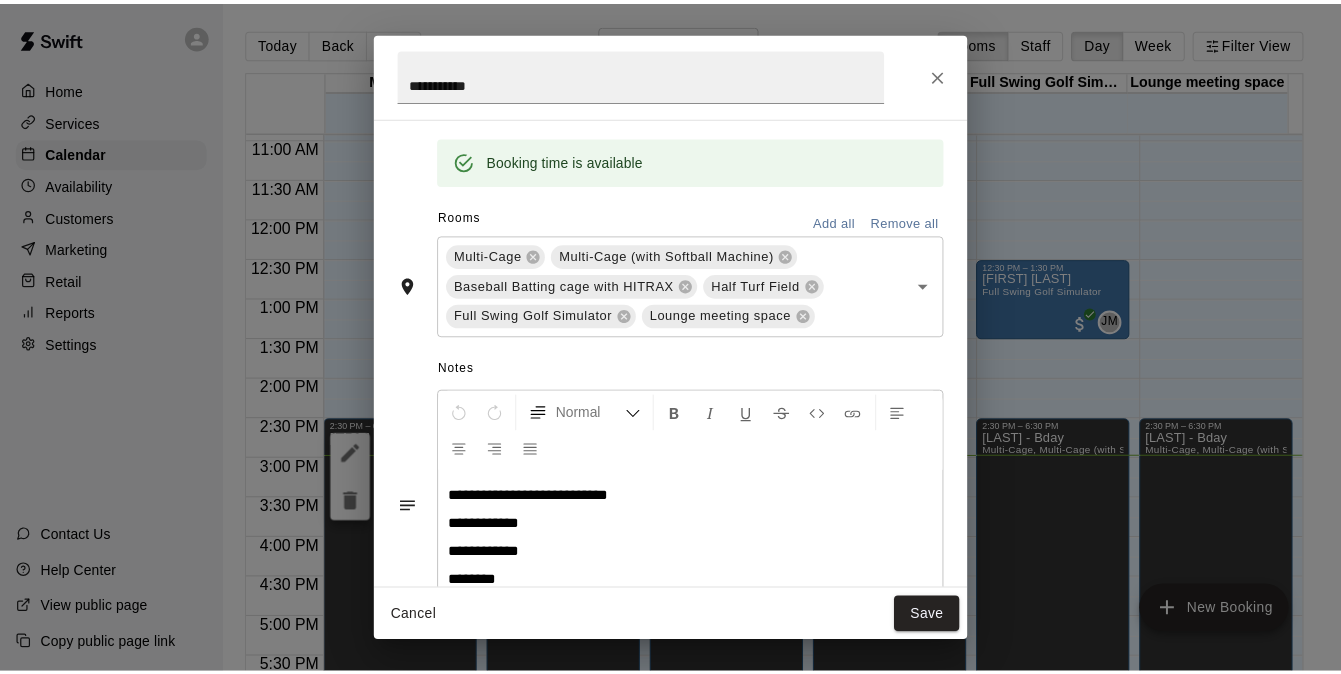 scroll, scrollTop: 296, scrollLeft: 0, axis: vertical 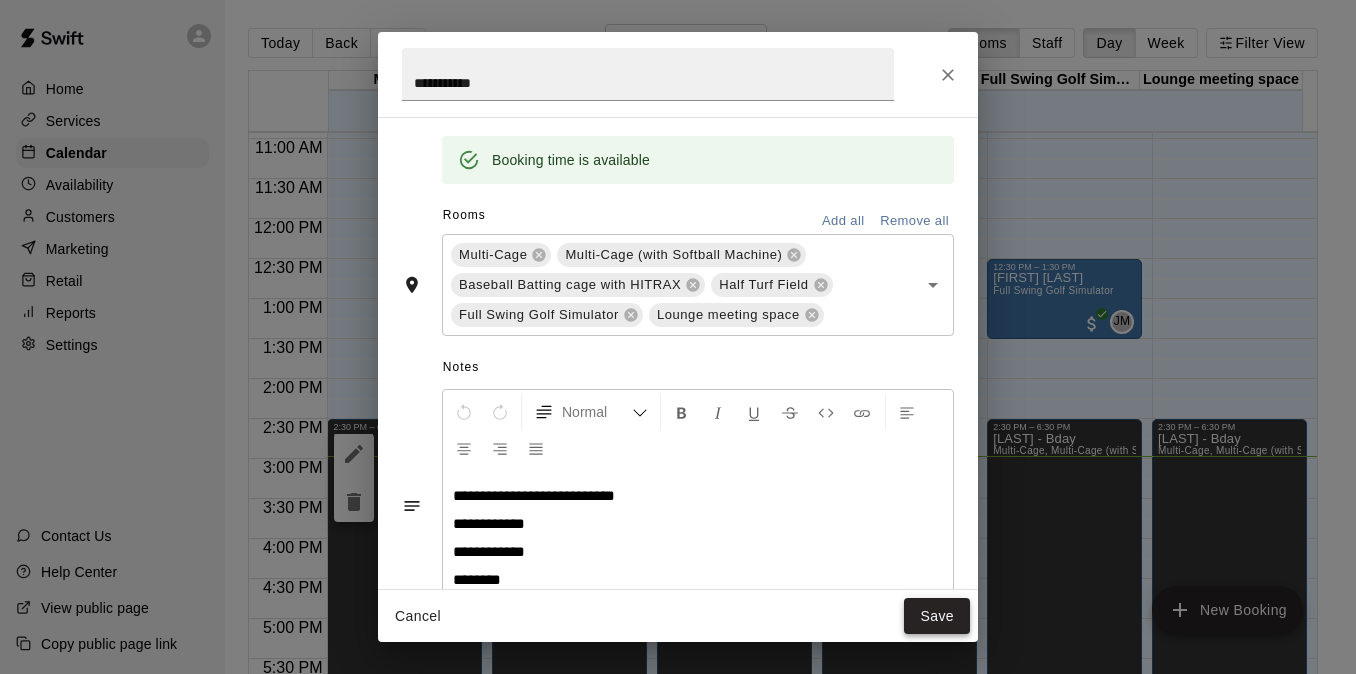 click on "Save" at bounding box center [937, 616] 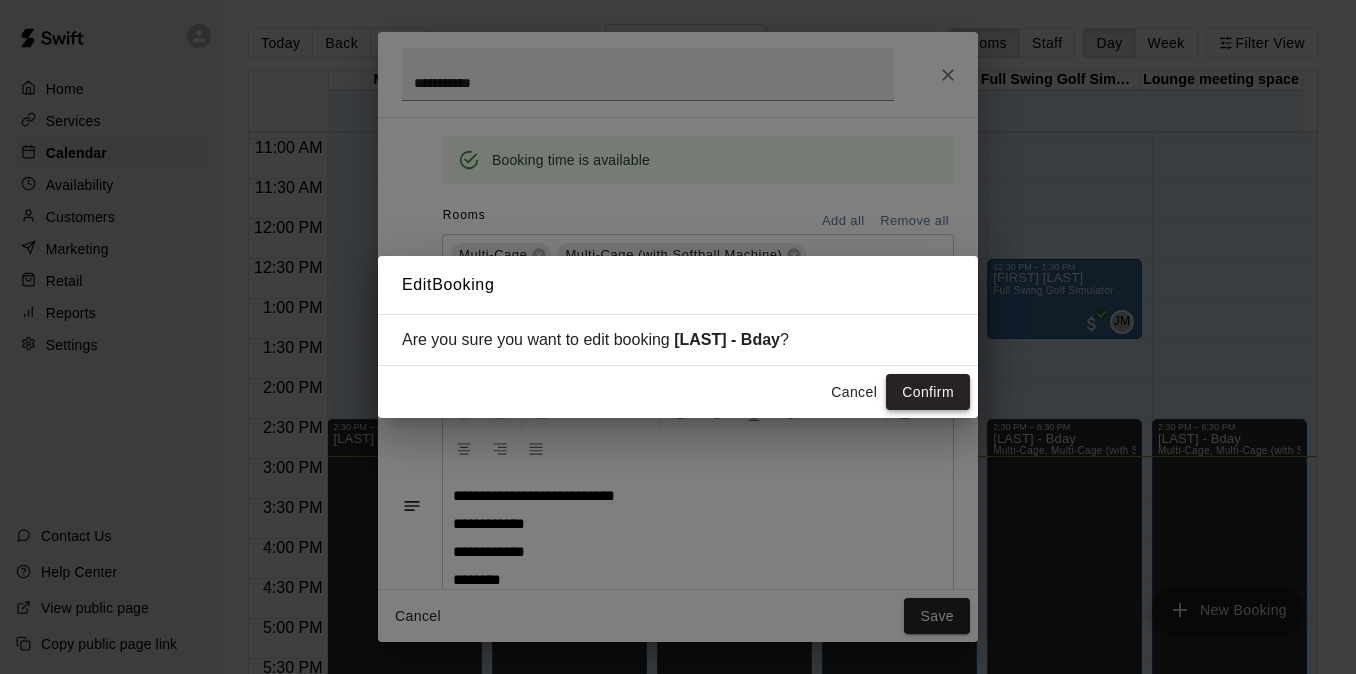 click on "Confirm" at bounding box center (928, 392) 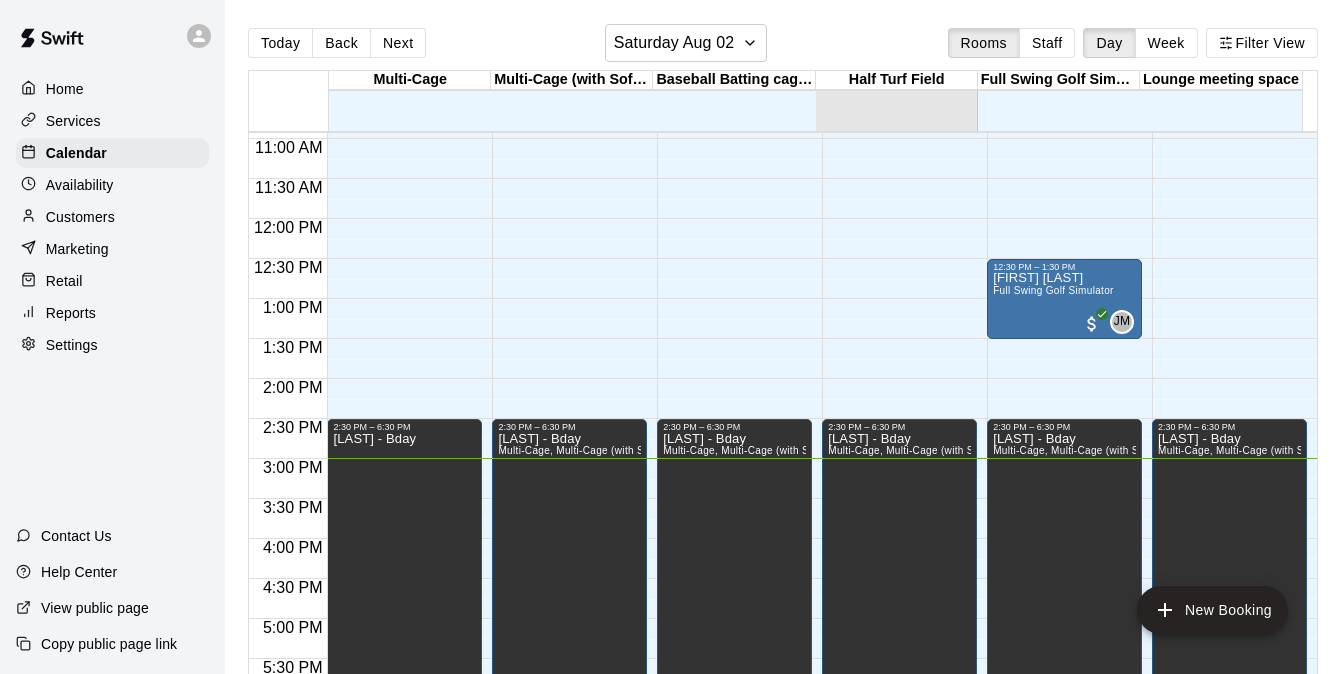 drag, startPoint x: 1028, startPoint y: 86, endPoint x: 373, endPoint y: 113, distance: 655.5563 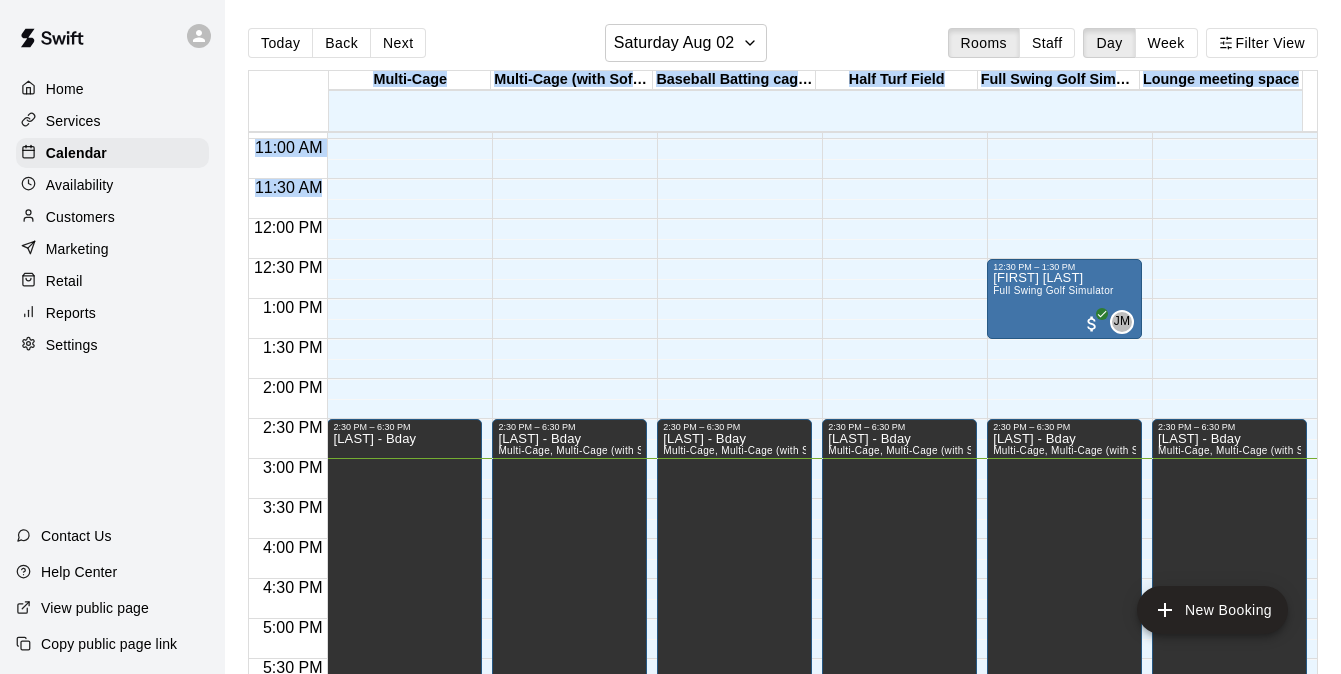 drag, startPoint x: 226, startPoint y: 224, endPoint x: 206, endPoint y: 266, distance: 46.518814 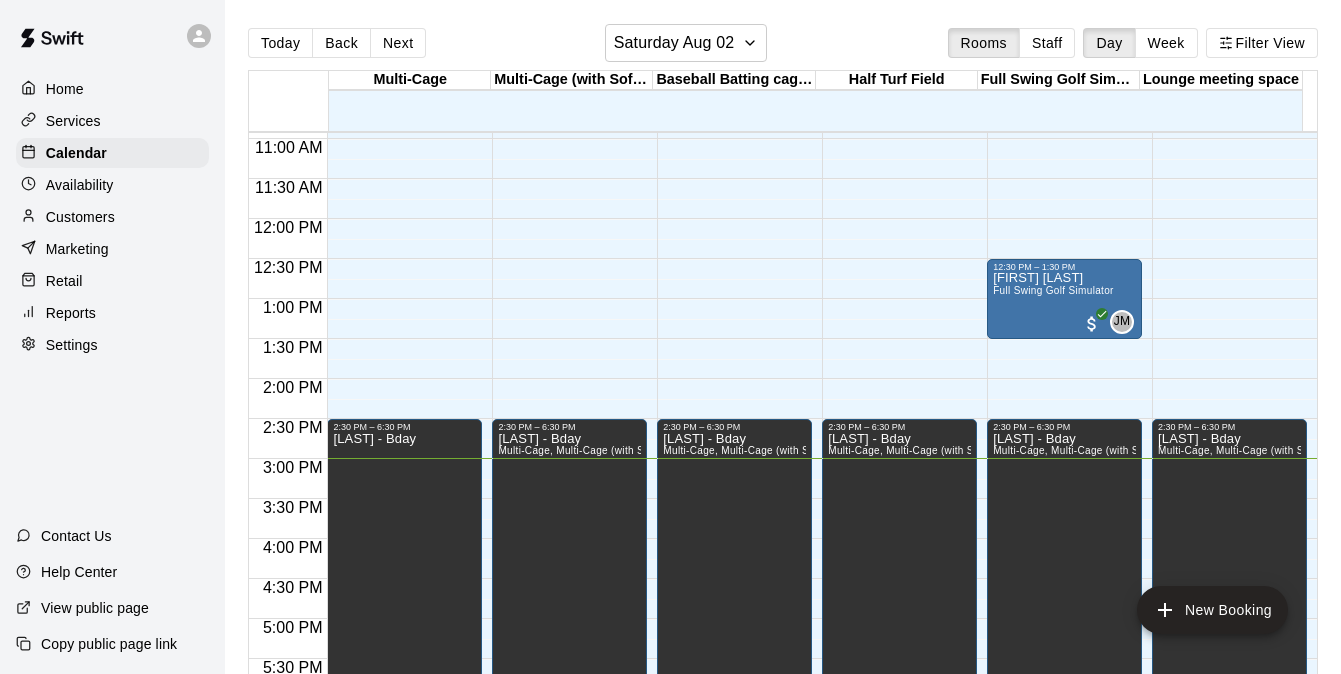 click on "Home Services Calendar Availability Customers Marketing Retail Reports Settings Contact Us Help Center View public page Copy public page link" at bounding box center [112, 337] 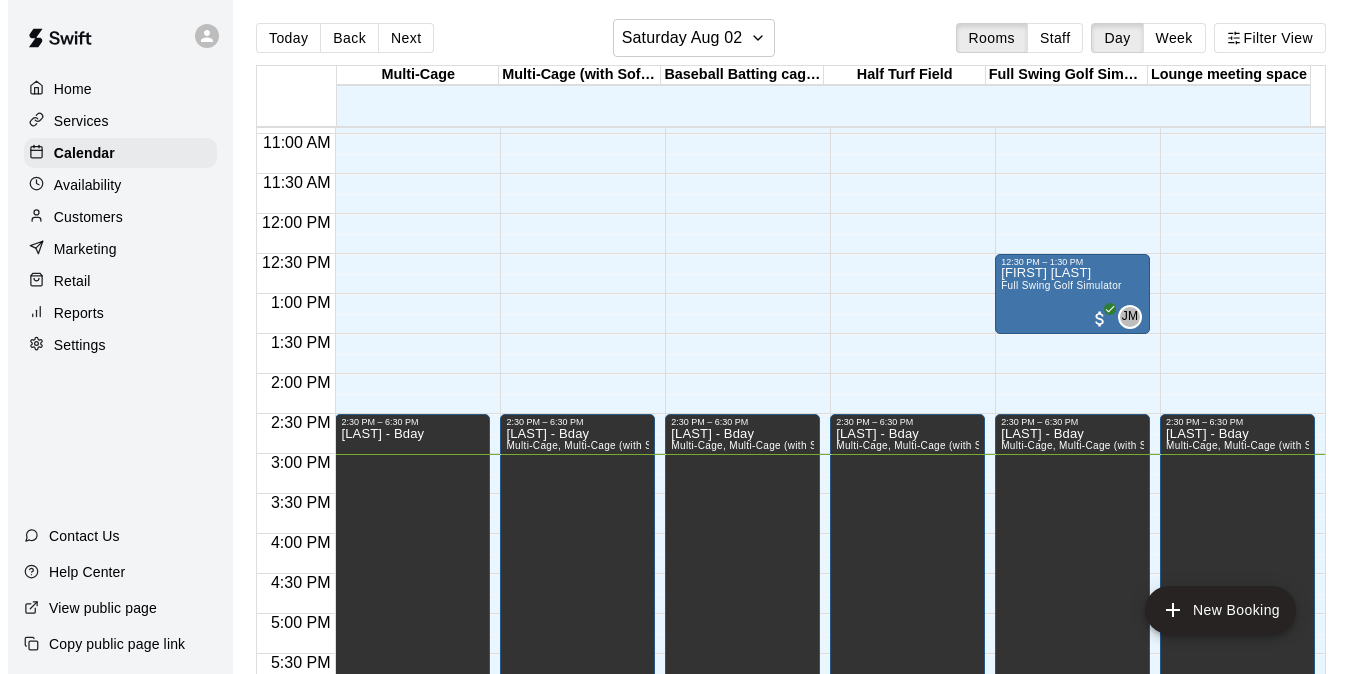 scroll, scrollTop: 32, scrollLeft: 0, axis: vertical 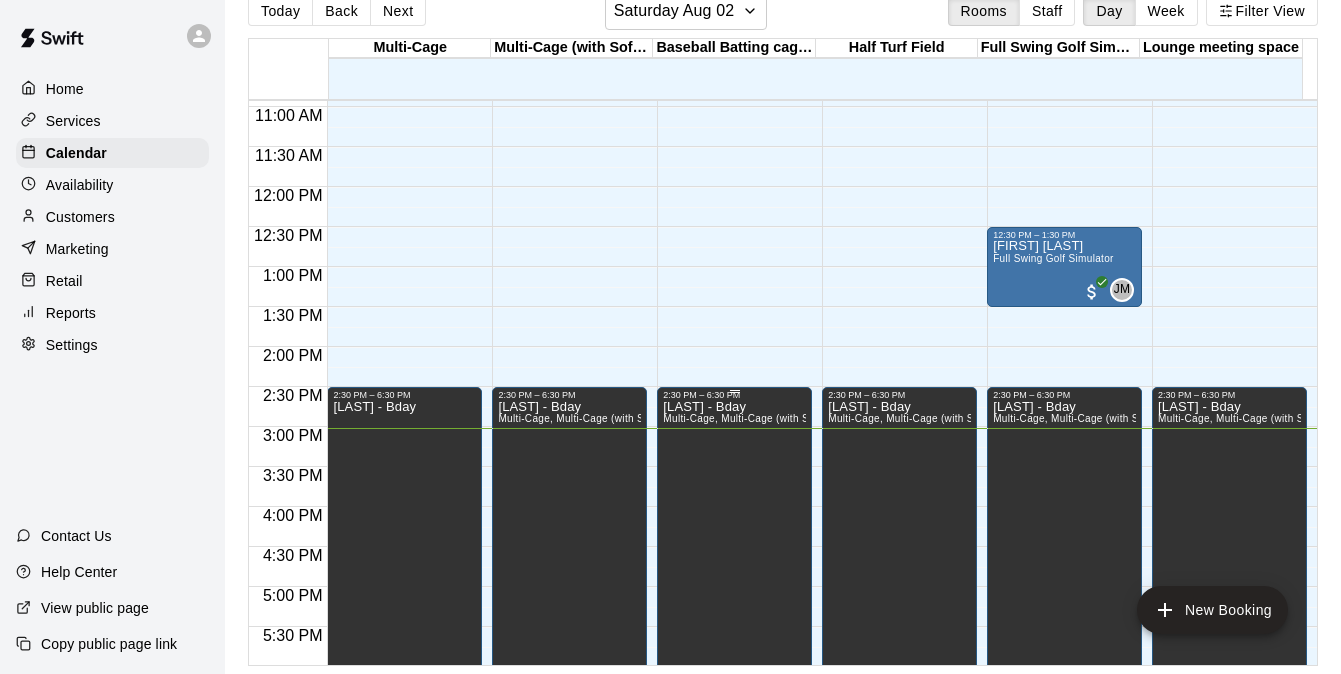 click on "[LAST] - Bday Multi-Cage, Multi-Cage (with Softball Machine), Baseball Batting cage with HITRAX, Half Turf Field, Full Swing Golf Simulator, Lounge meeting space" at bounding box center [734, 737] 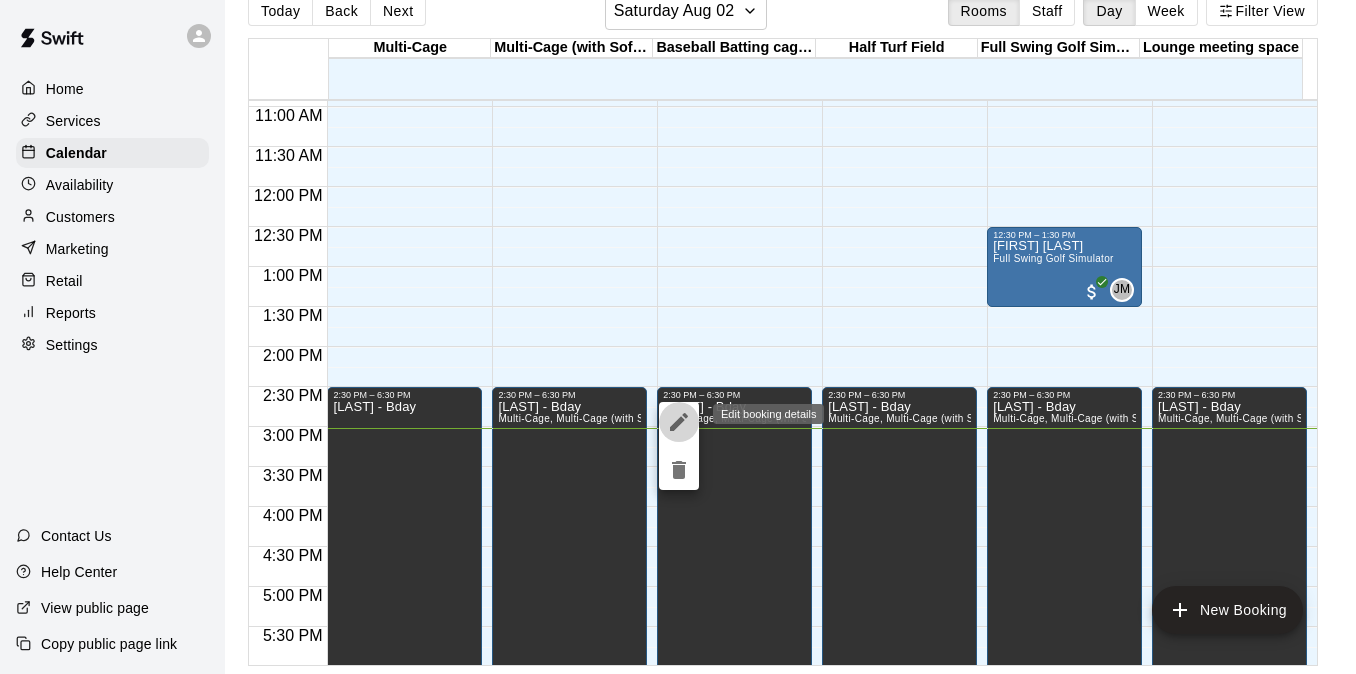 click 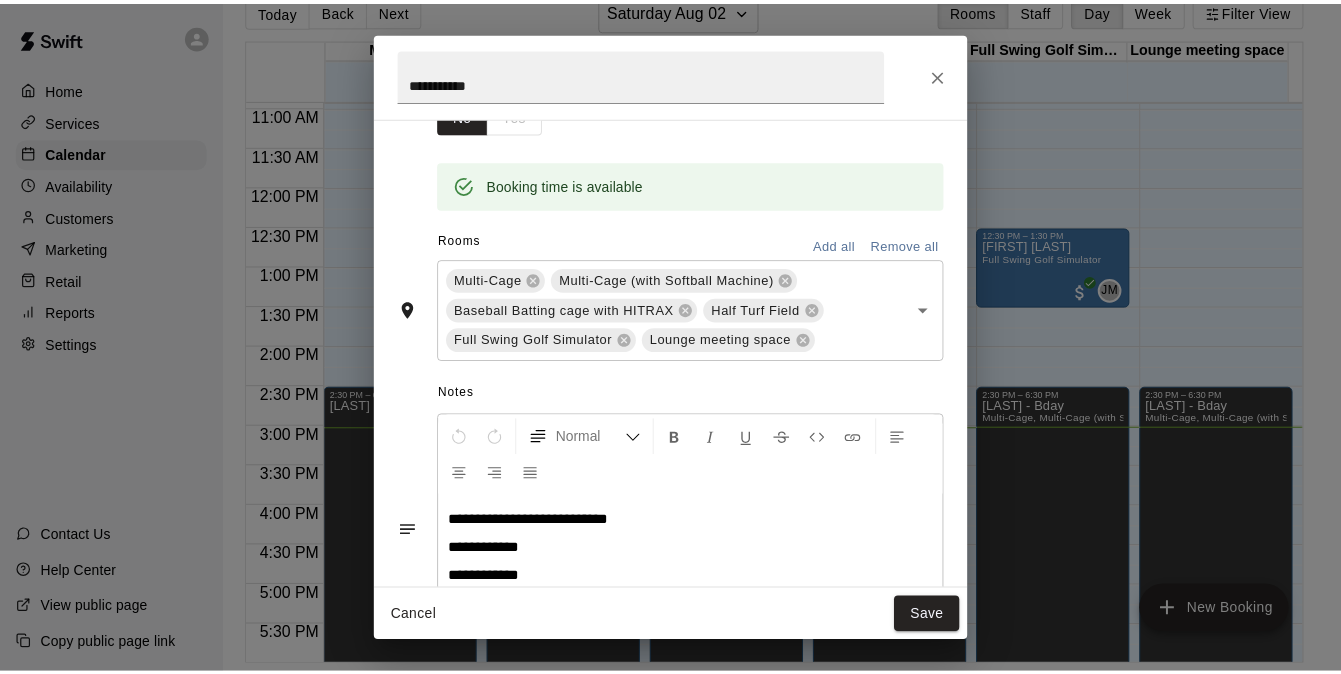 scroll, scrollTop: 295, scrollLeft: 0, axis: vertical 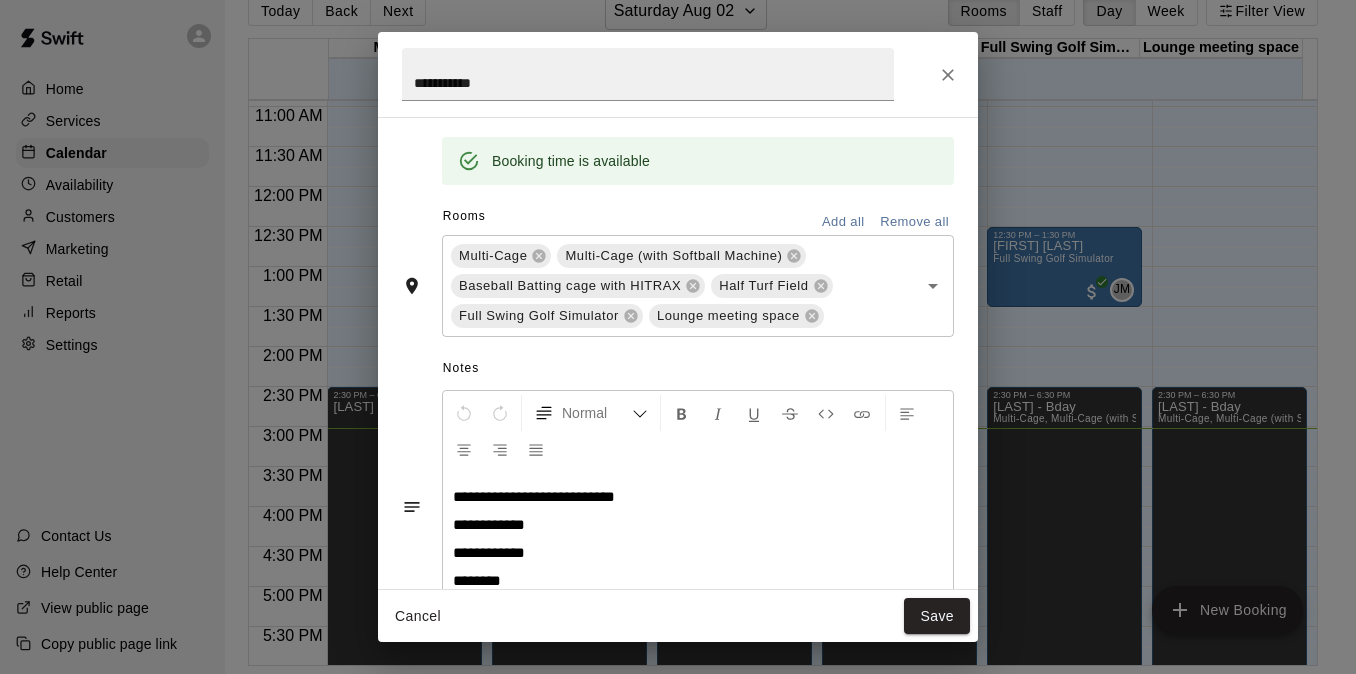 click on "**********" at bounding box center (678, 337) 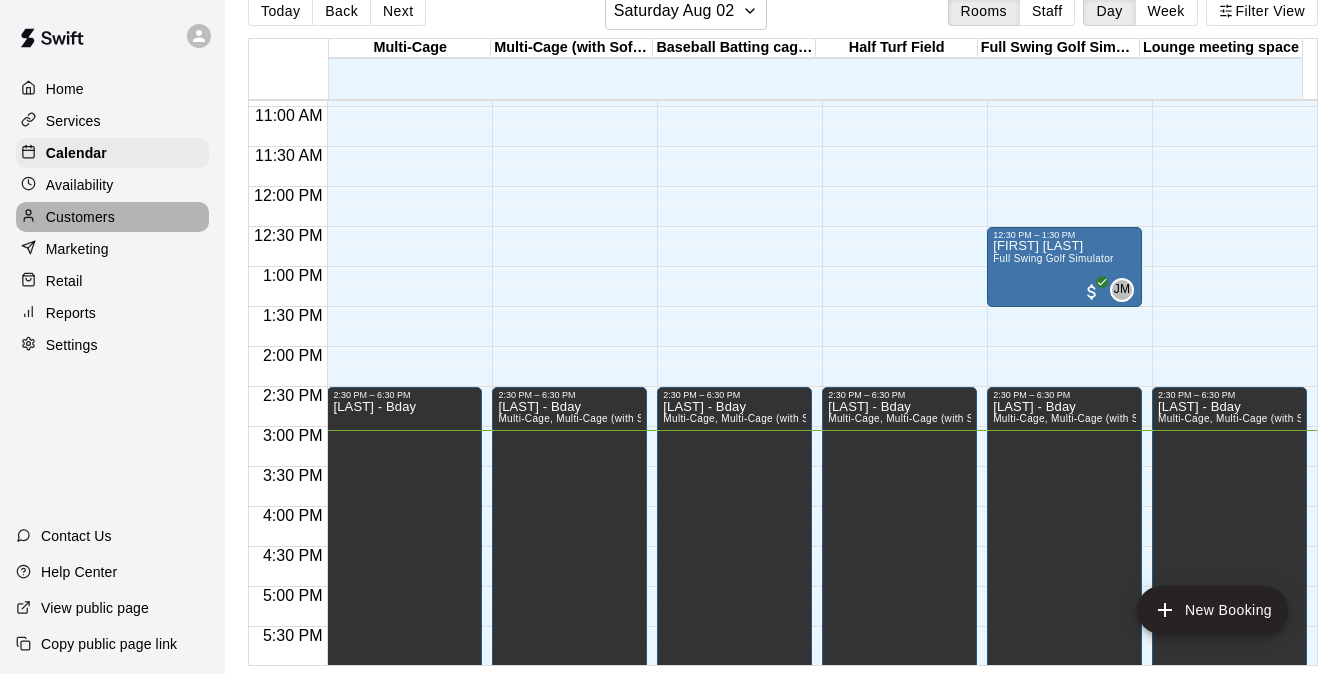 click on "Customers" at bounding box center (80, 217) 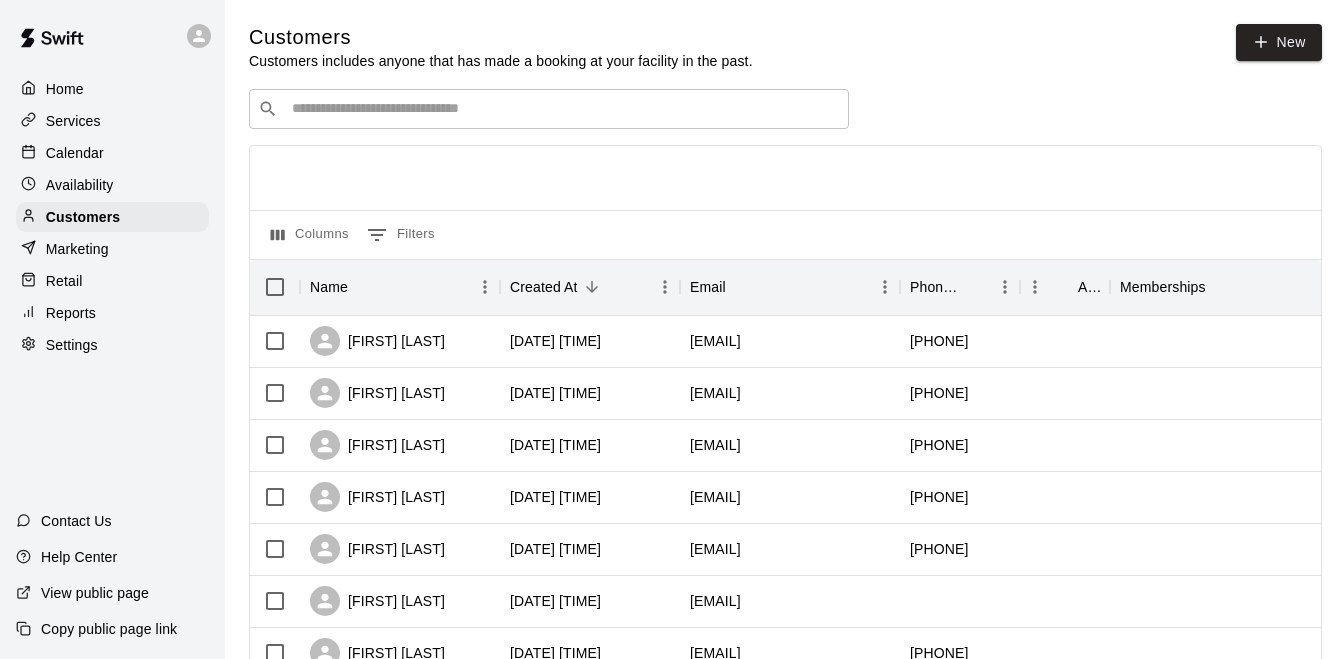 click at bounding box center (563, 109) 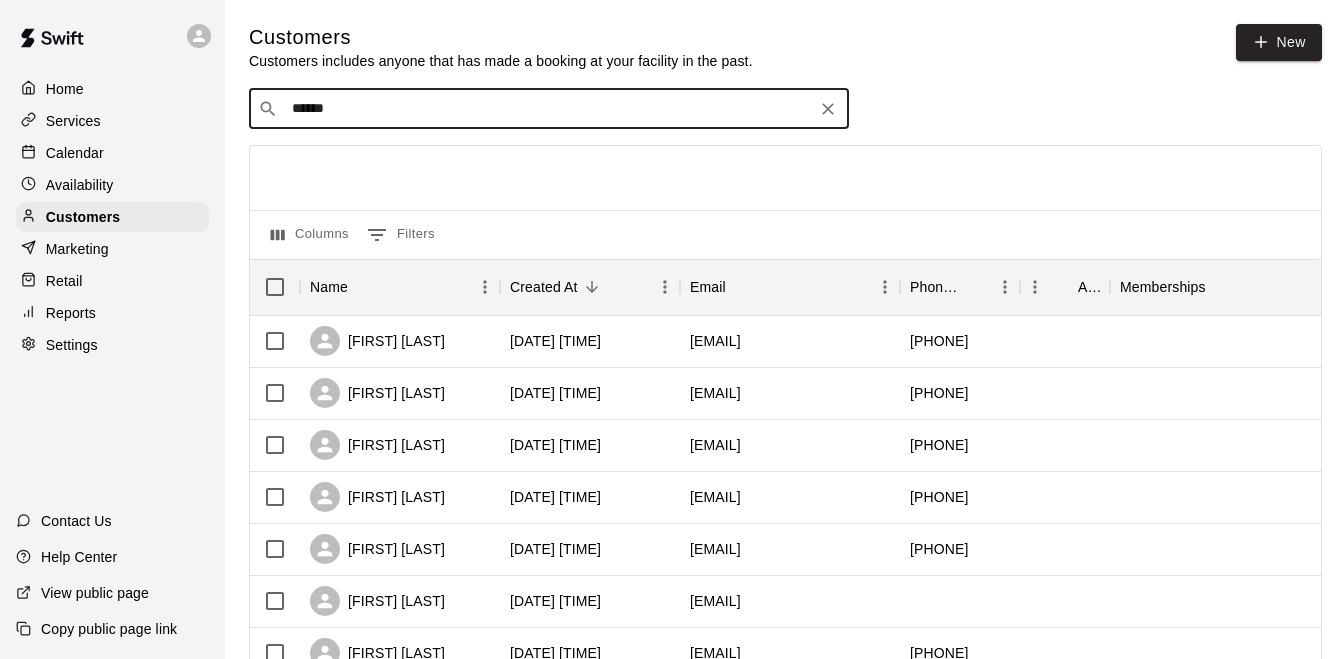 click on "******" at bounding box center [548, 109] 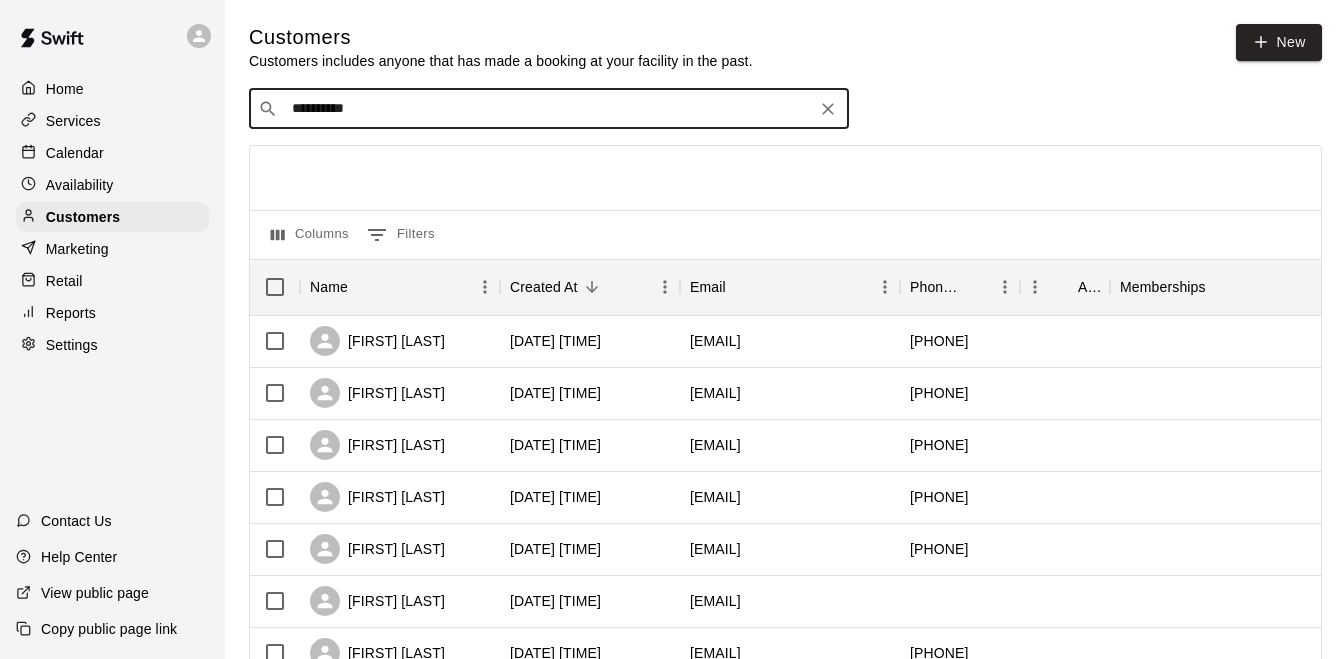 click on "**********" at bounding box center [548, 109] 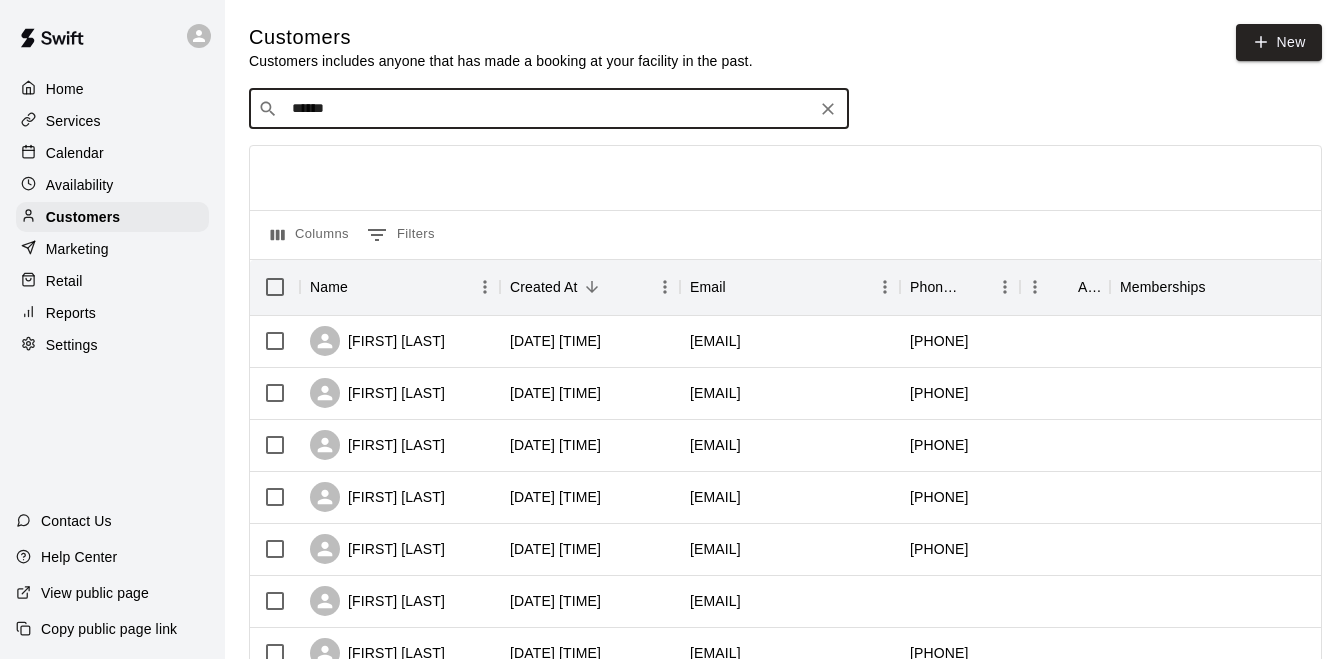click on "******" at bounding box center [548, 109] 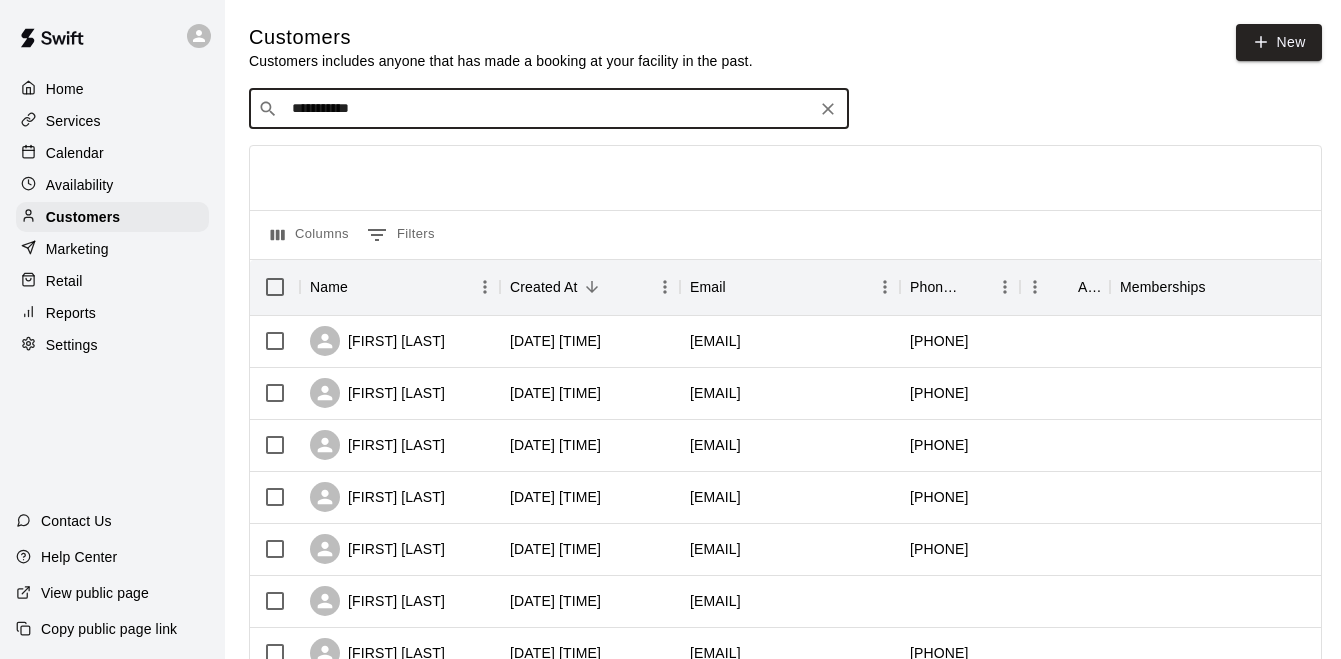 click on "**********" at bounding box center (548, 109) 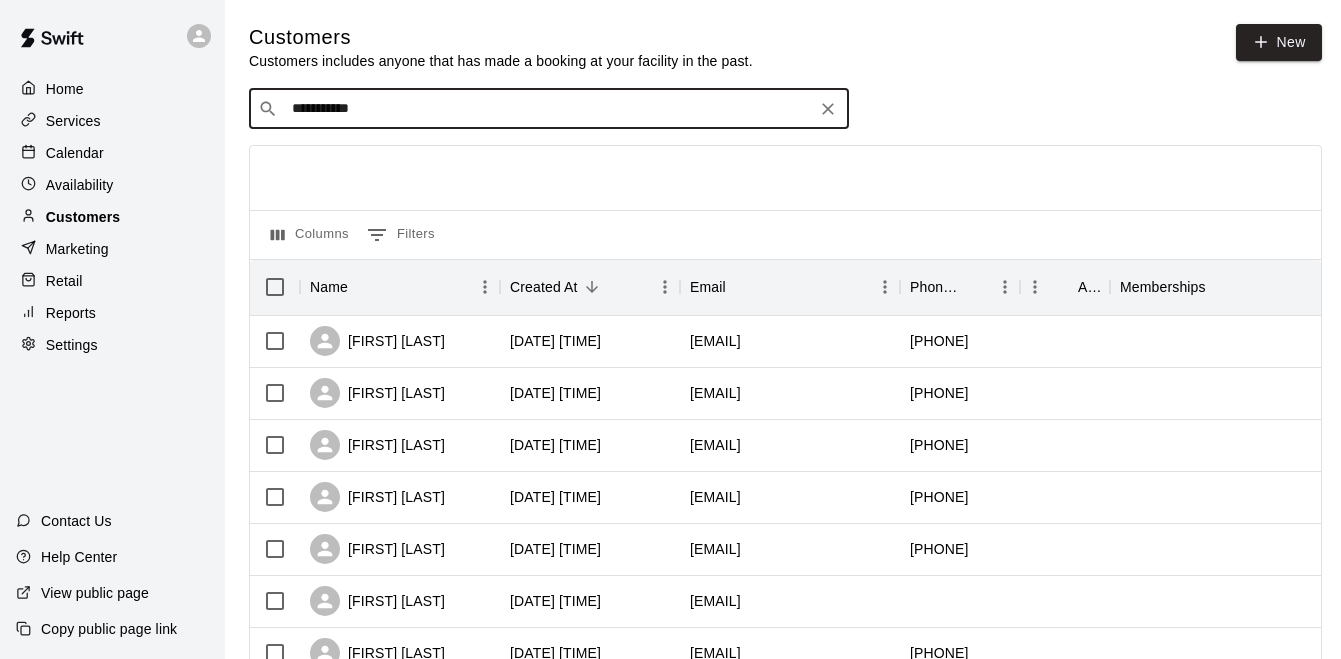 click on "Customers" at bounding box center (112, 217) 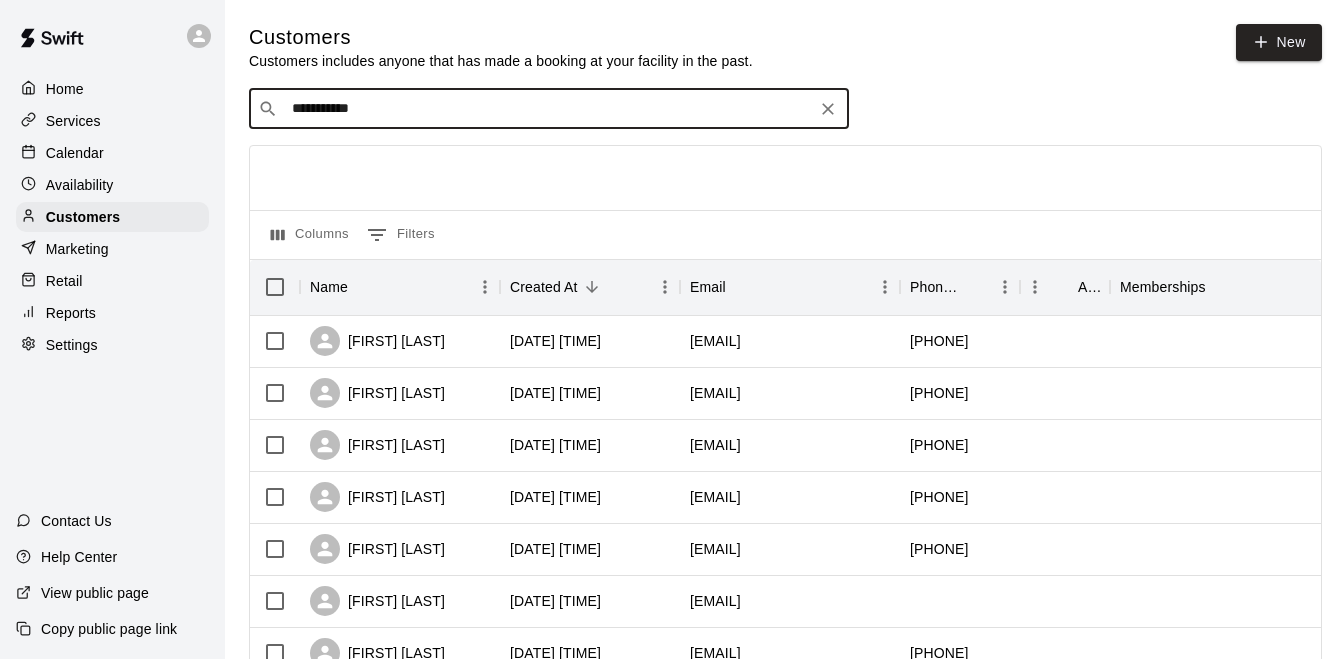 click on "**********" at bounding box center [548, 109] 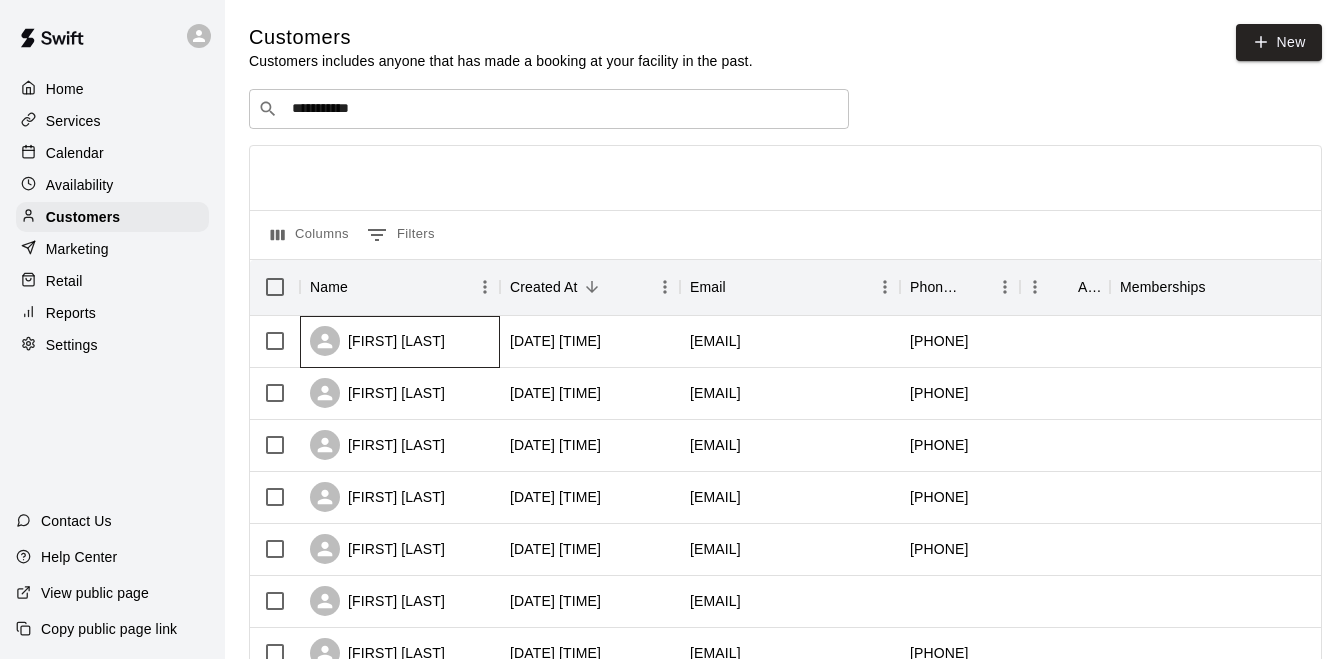 click on "[FIRST] [LAST]" at bounding box center [377, 341] 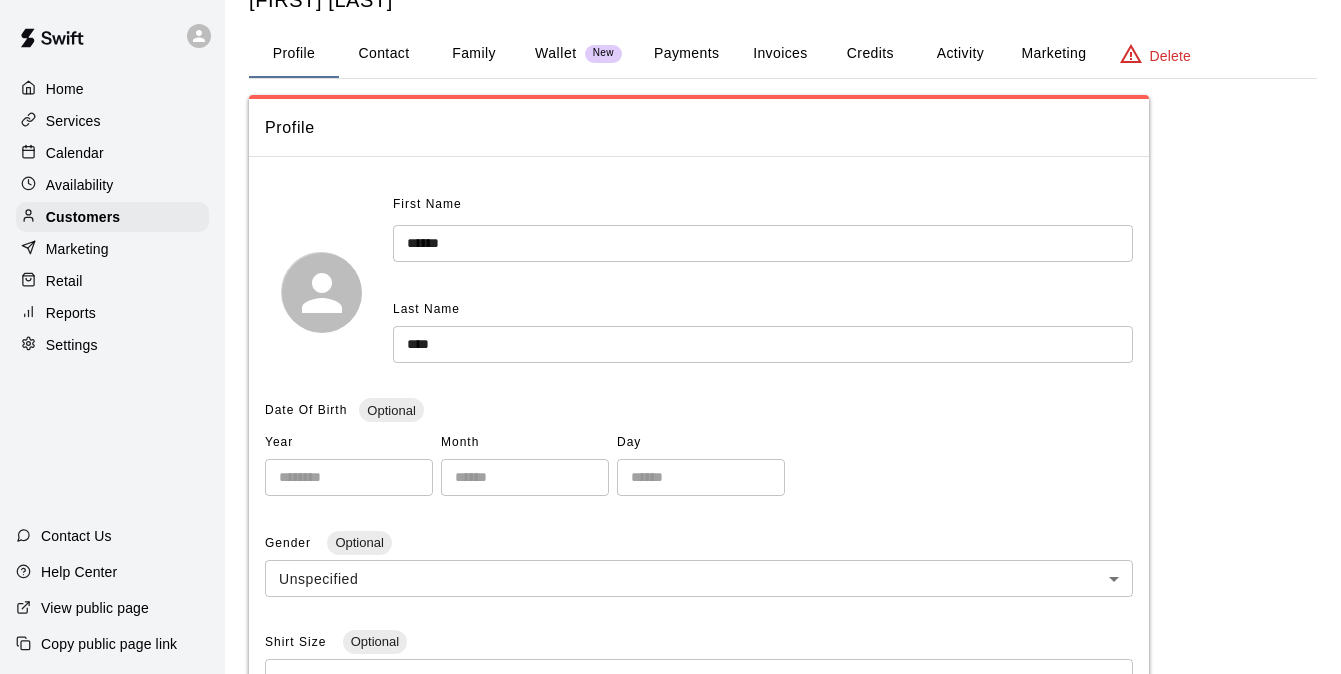 scroll, scrollTop: 0, scrollLeft: 0, axis: both 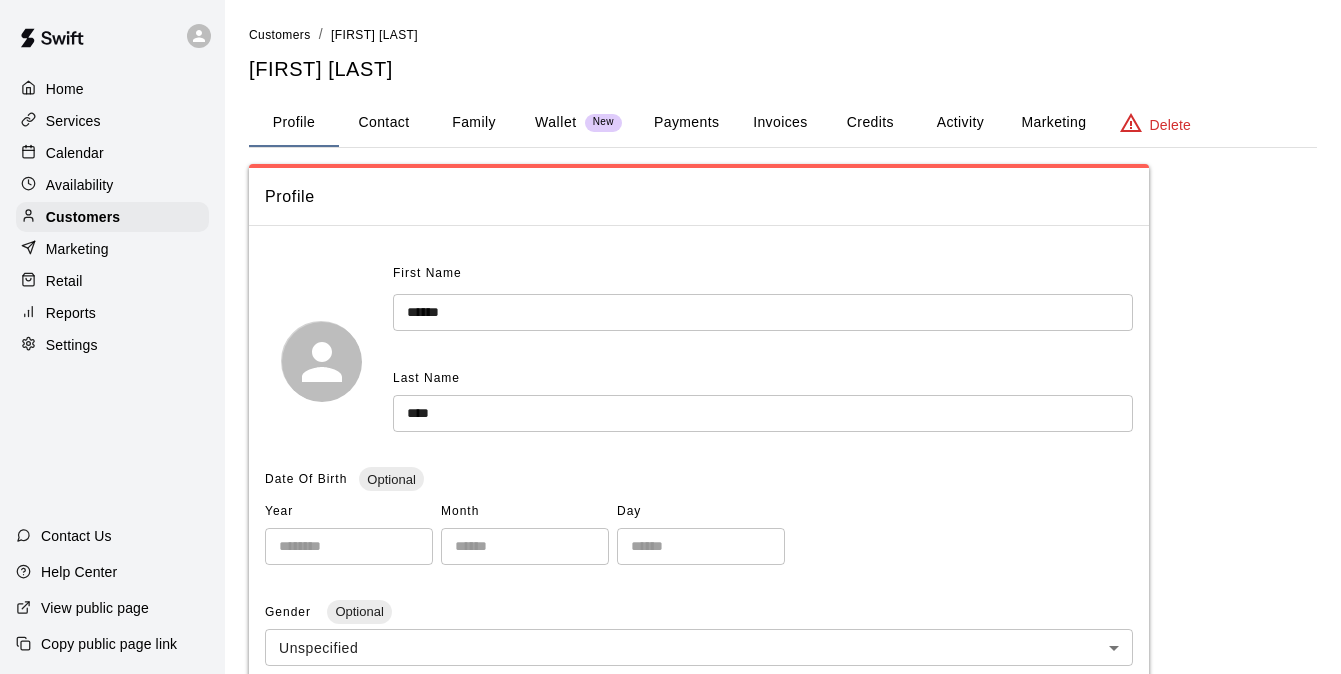click on "Activity" at bounding box center (960, 123) 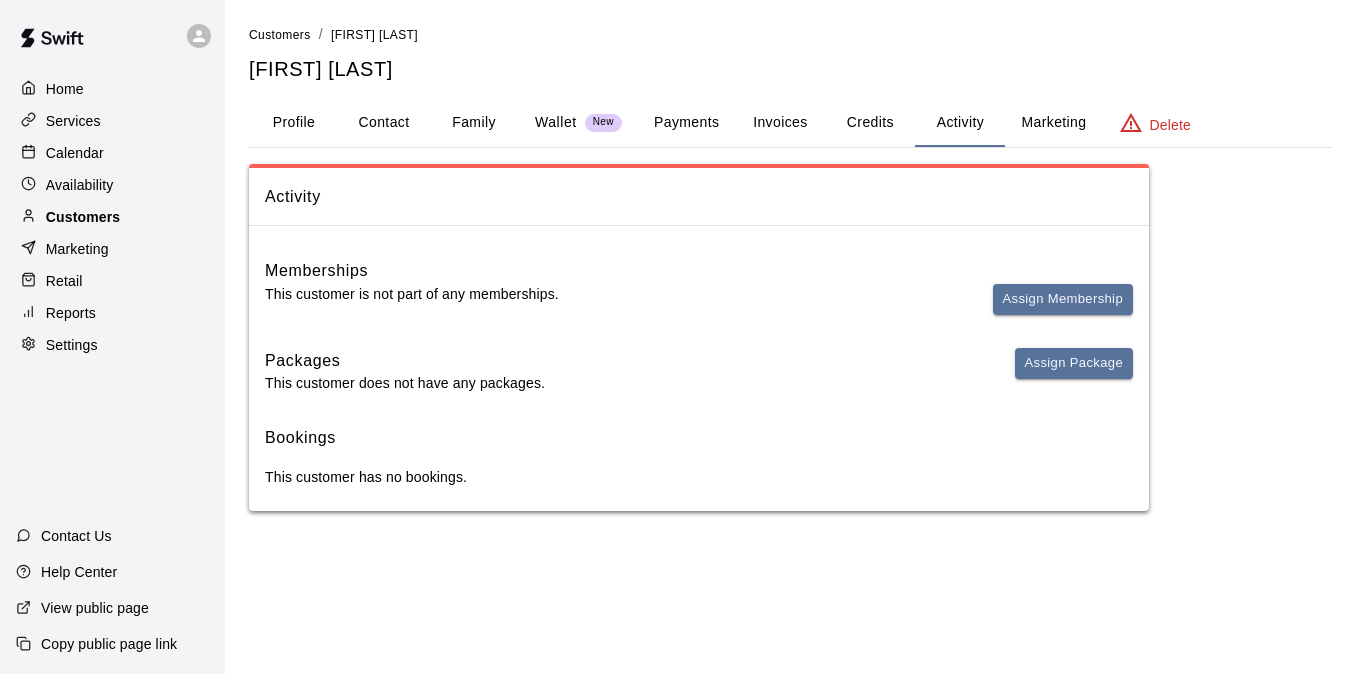 click on "Customers" at bounding box center [112, 217] 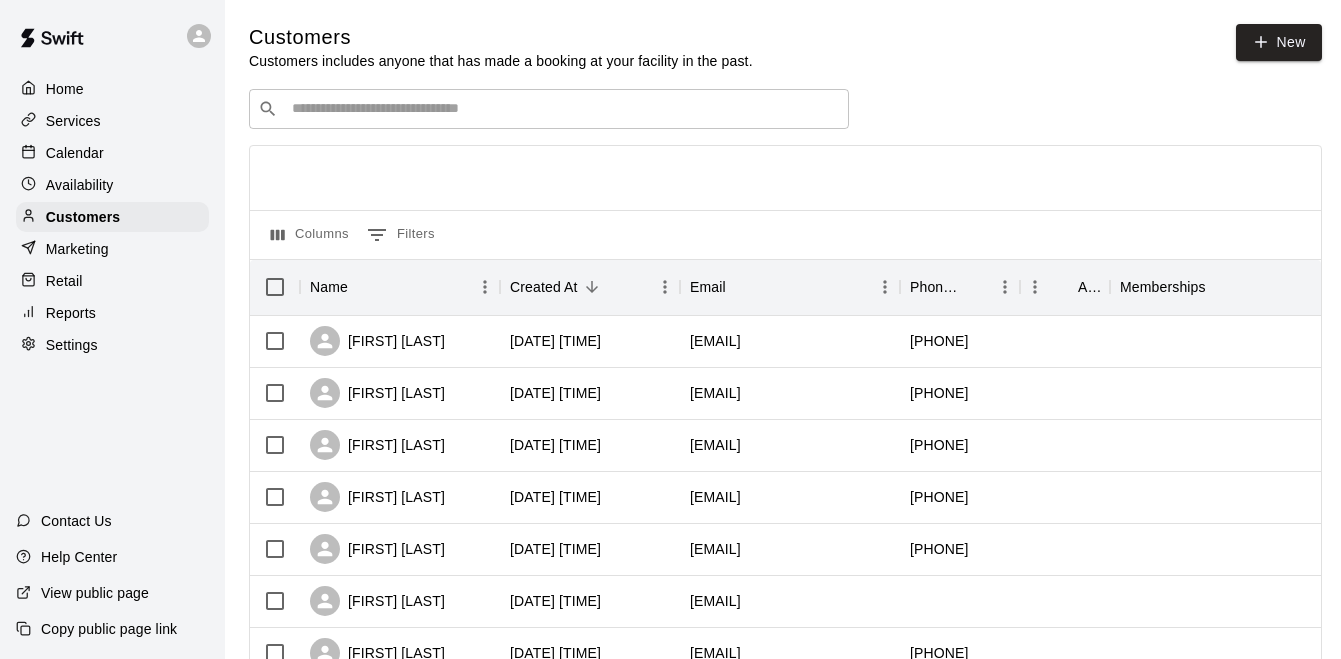 click at bounding box center [563, 109] 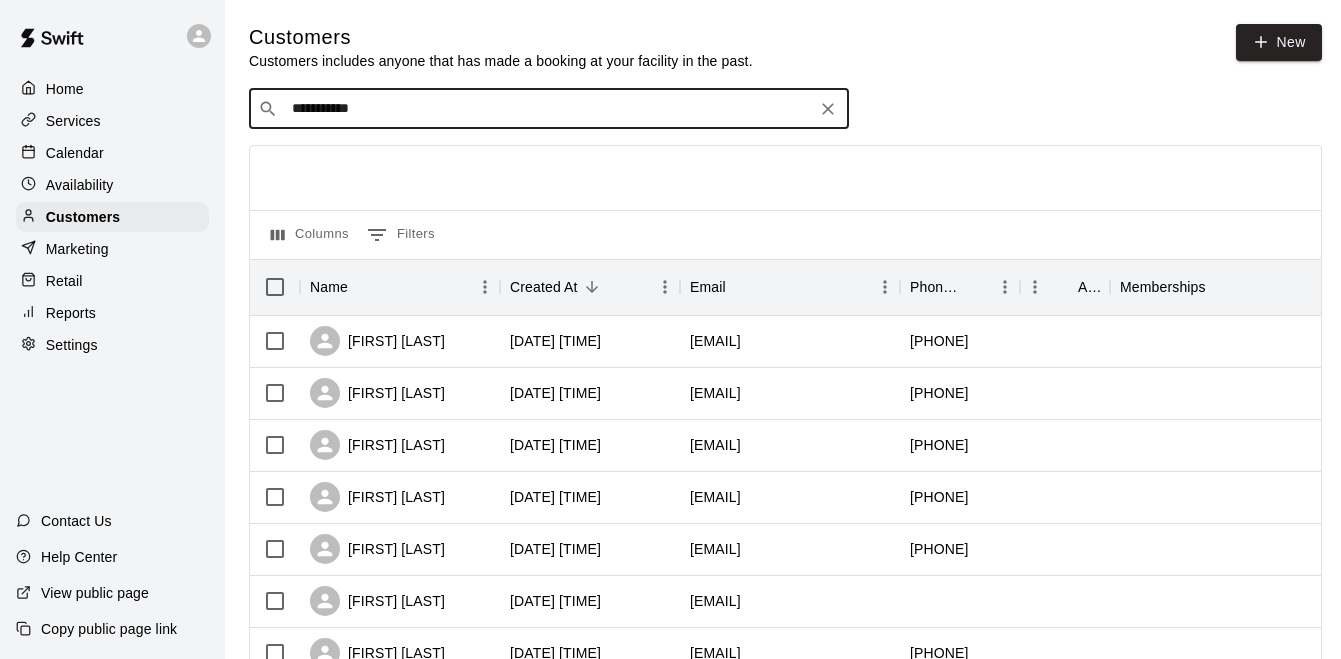 click on "**********" at bounding box center (548, 109) 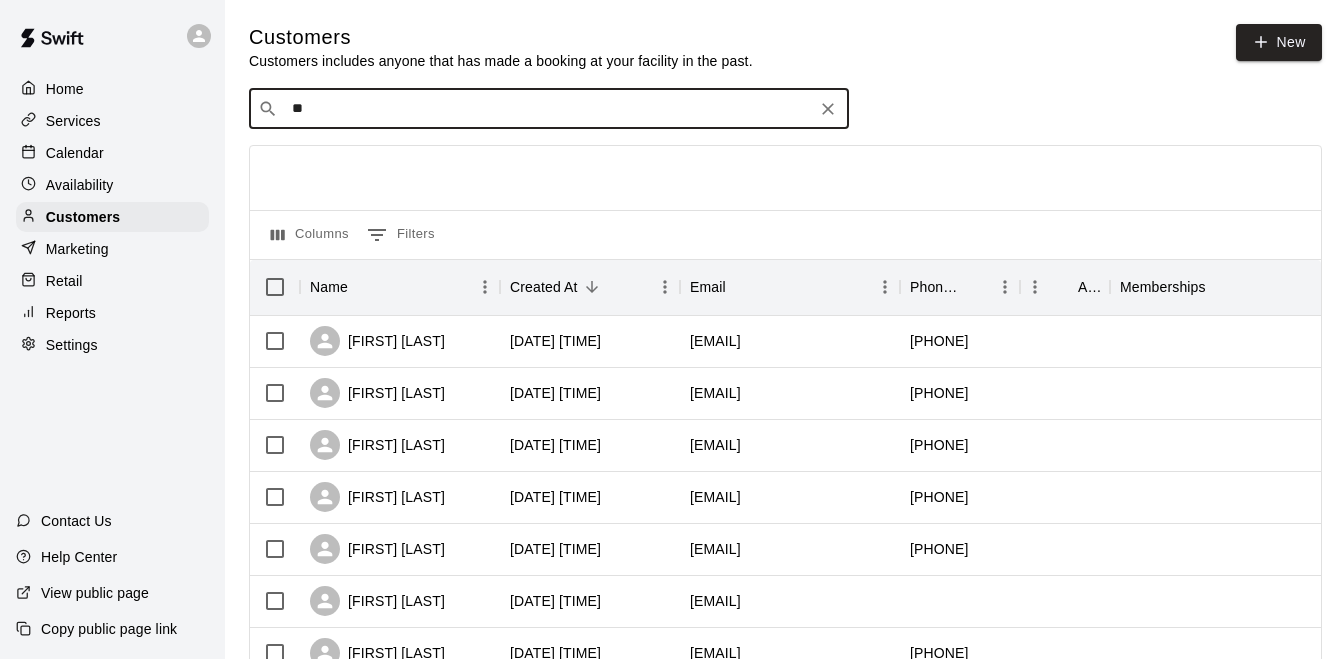 type on "*" 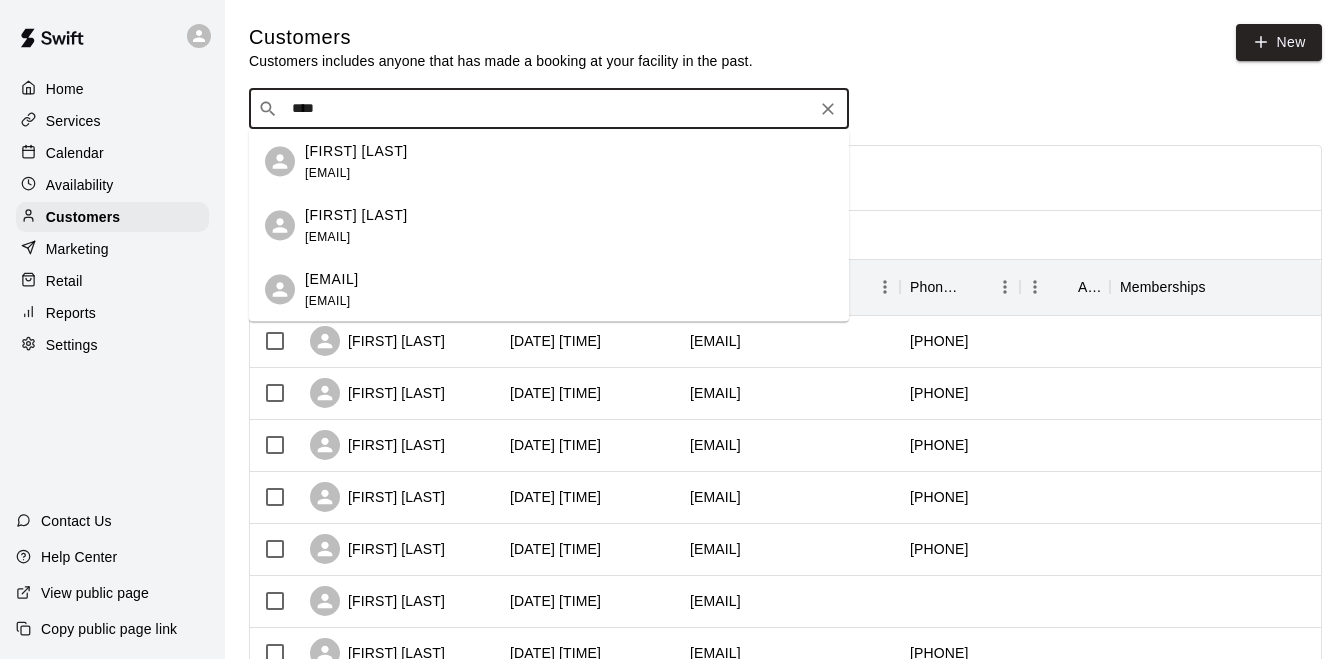 type on "****" 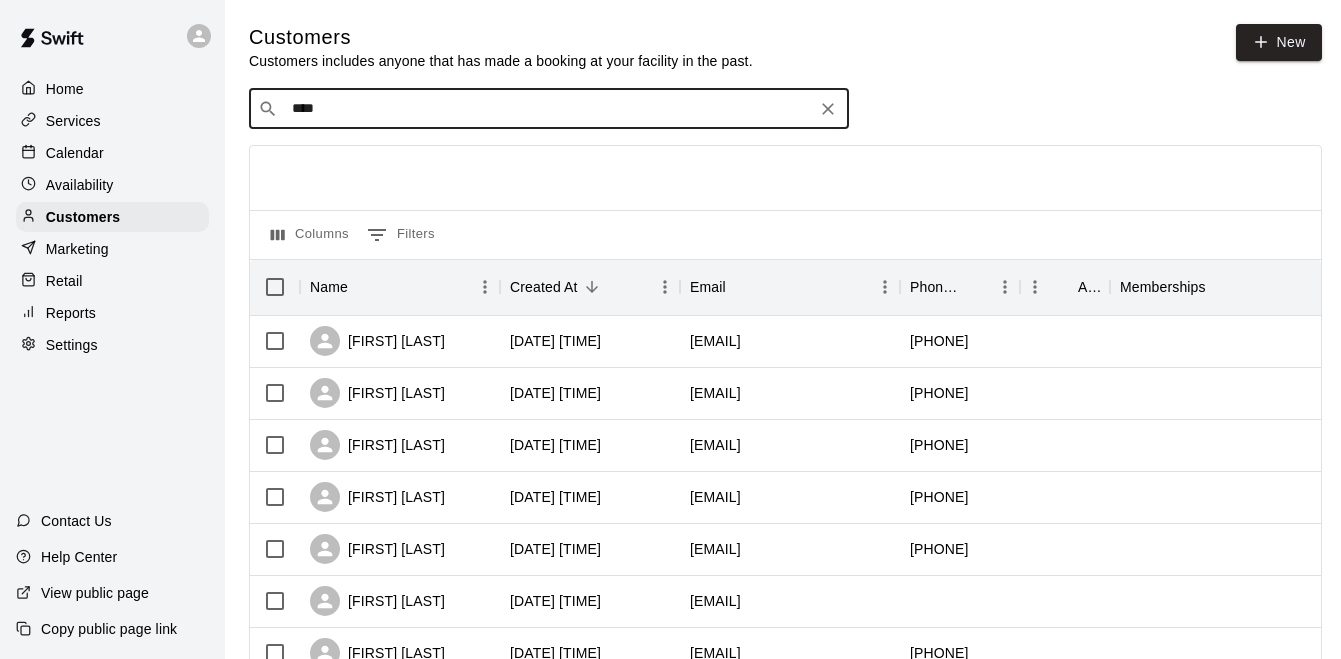 click on "****" at bounding box center (548, 109) 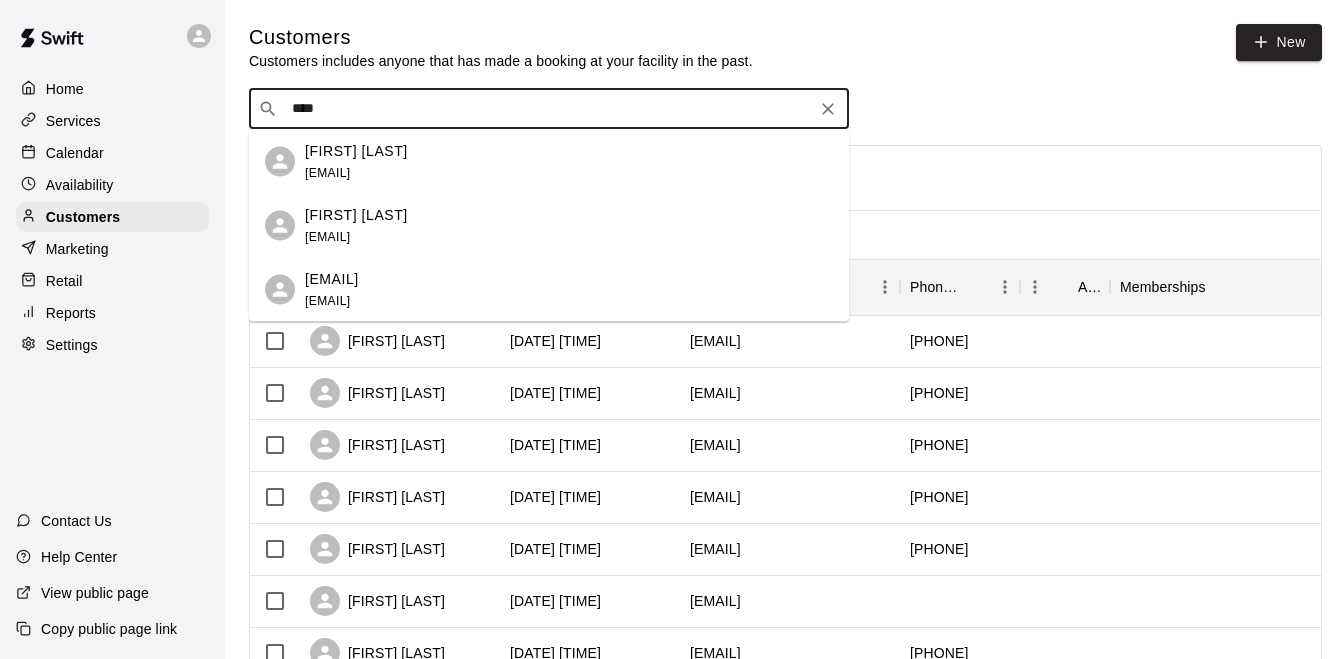 click on "[FIRST] [LAST]" at bounding box center (356, 150) 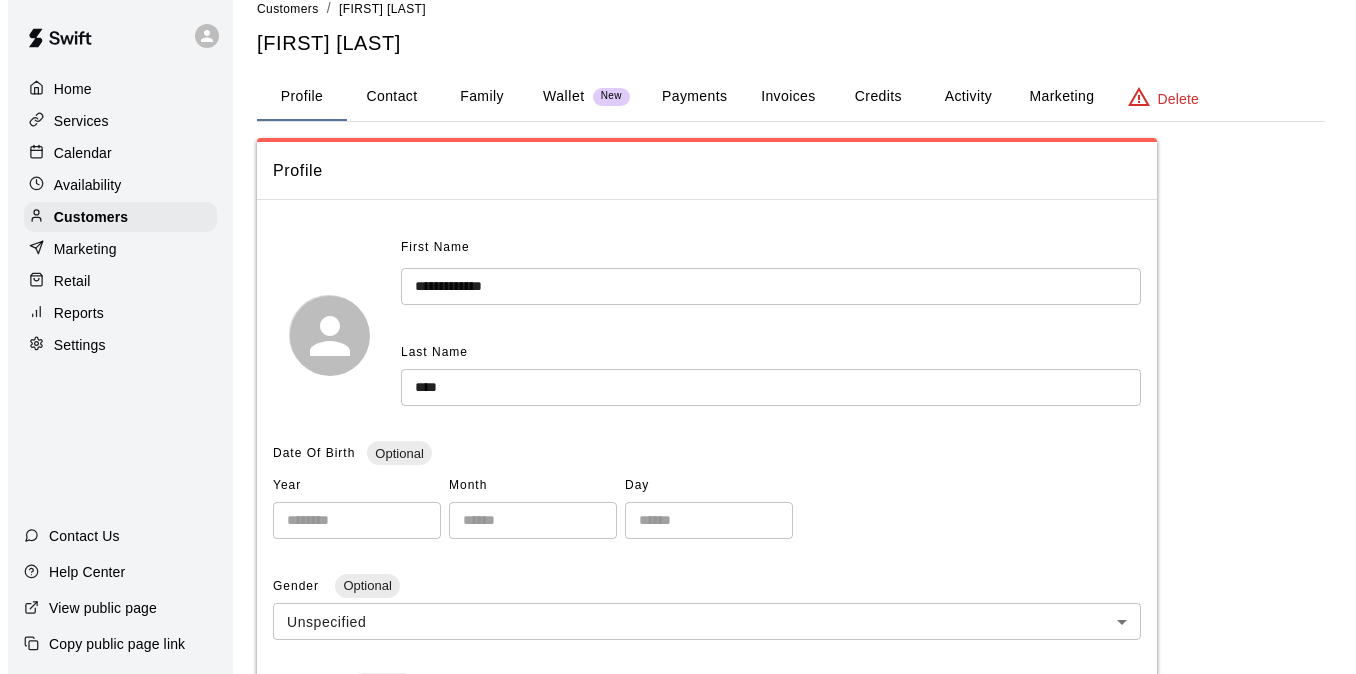 scroll, scrollTop: 0, scrollLeft: 0, axis: both 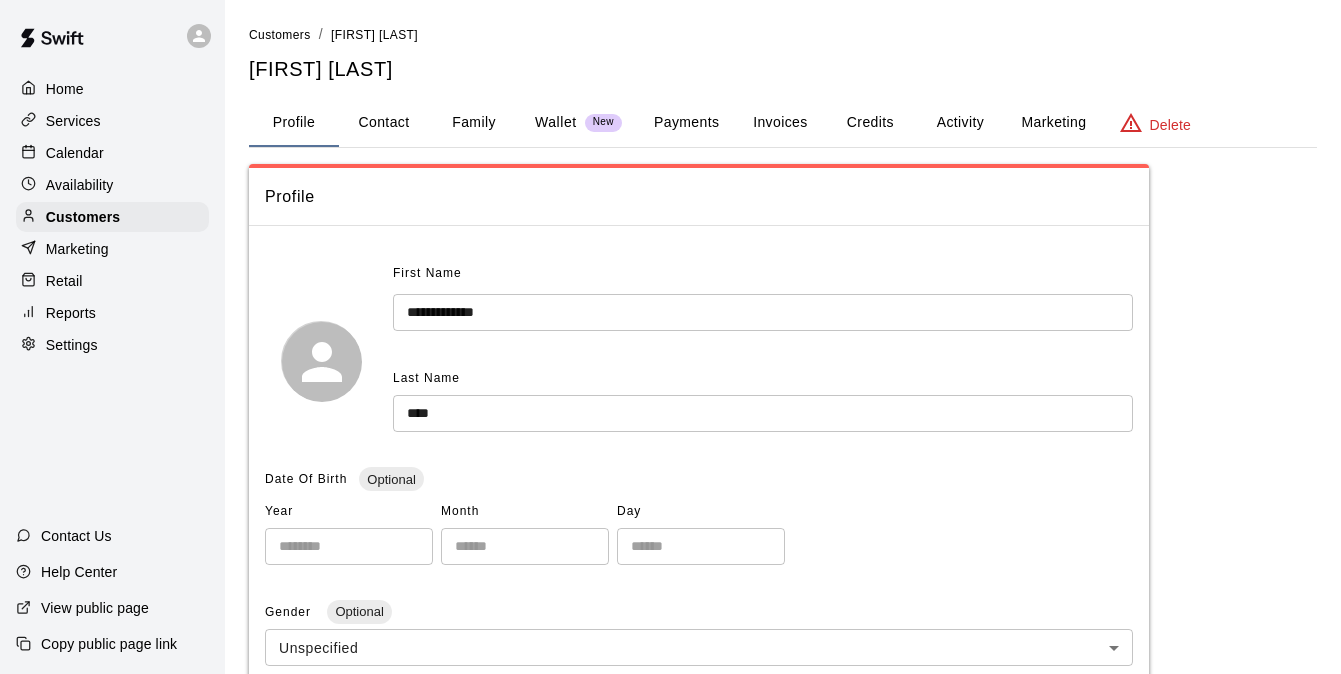 click on "Invoices" at bounding box center (780, 123) 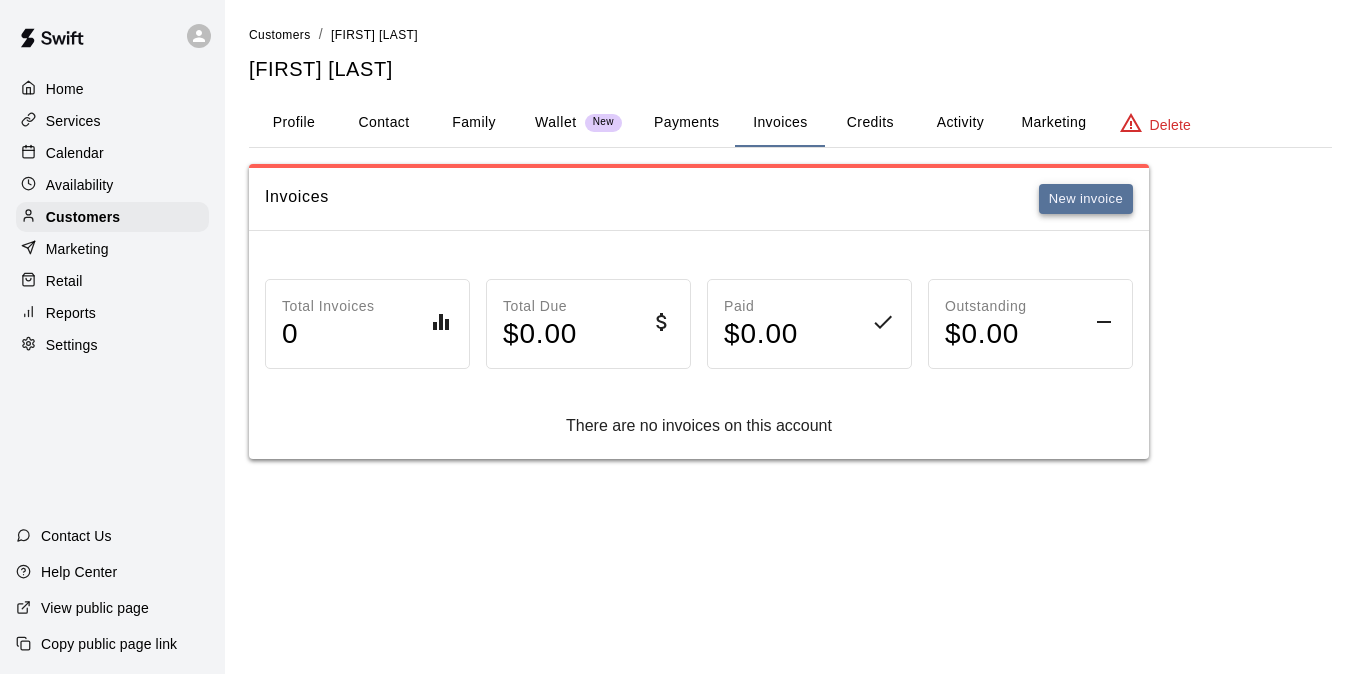 click on "New invoice" at bounding box center (1086, 199) 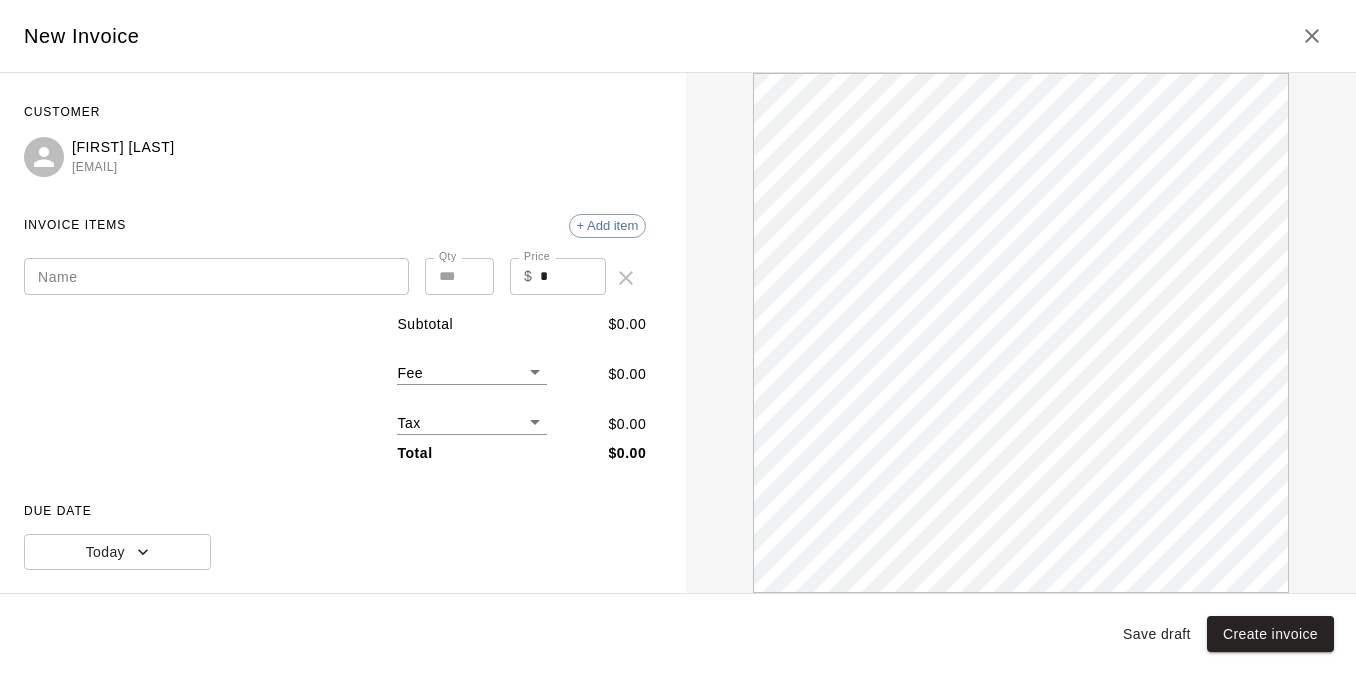 scroll, scrollTop: 0, scrollLeft: 0, axis: both 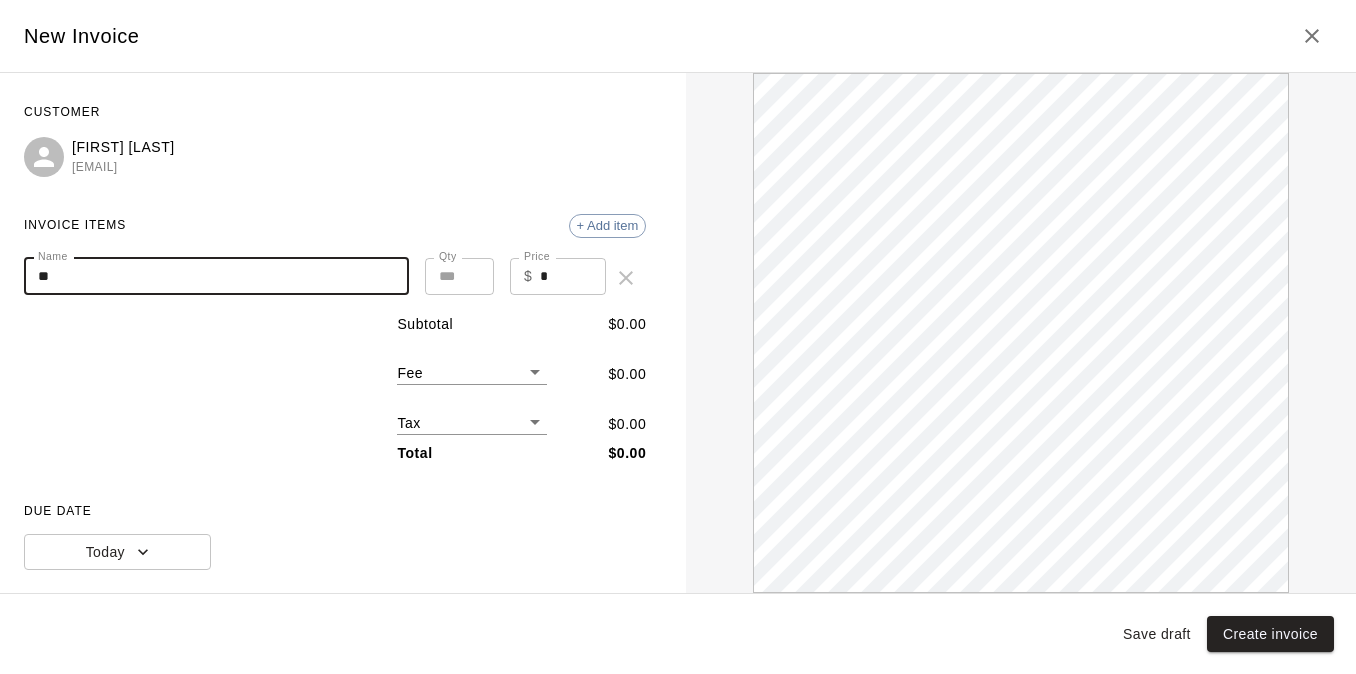 type on "*" 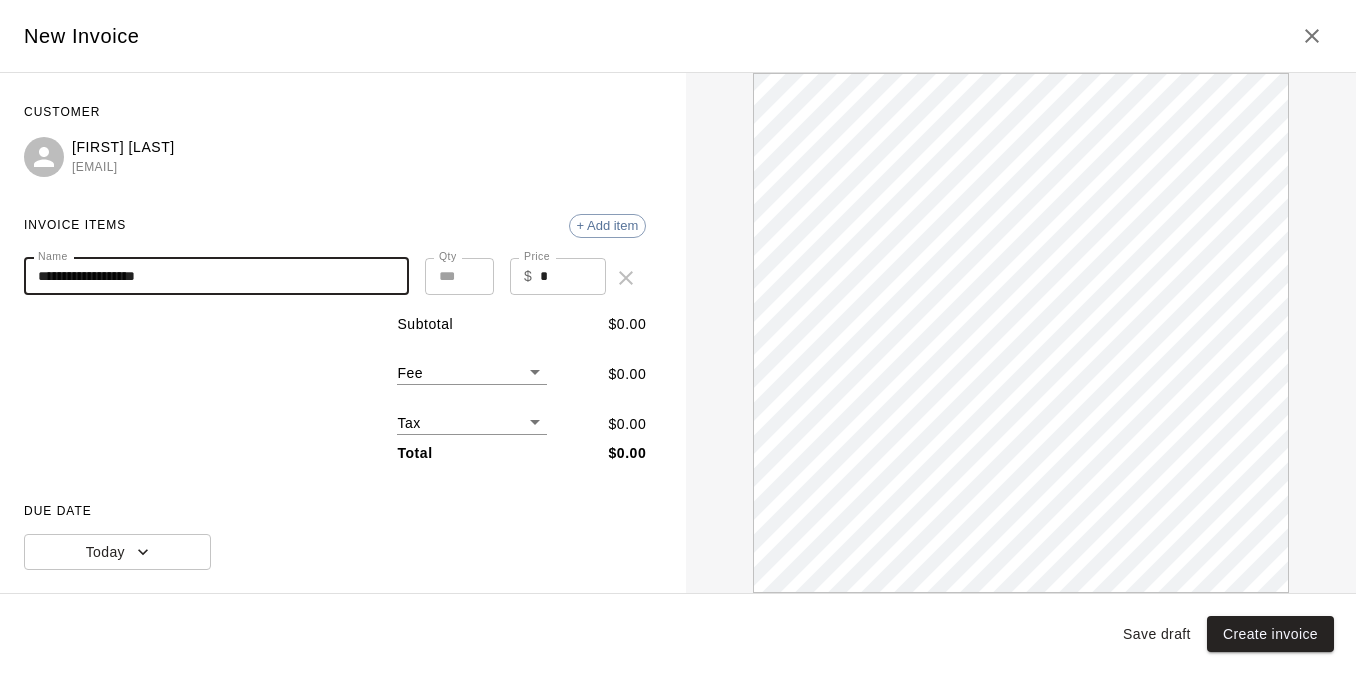 scroll, scrollTop: 0, scrollLeft: 0, axis: both 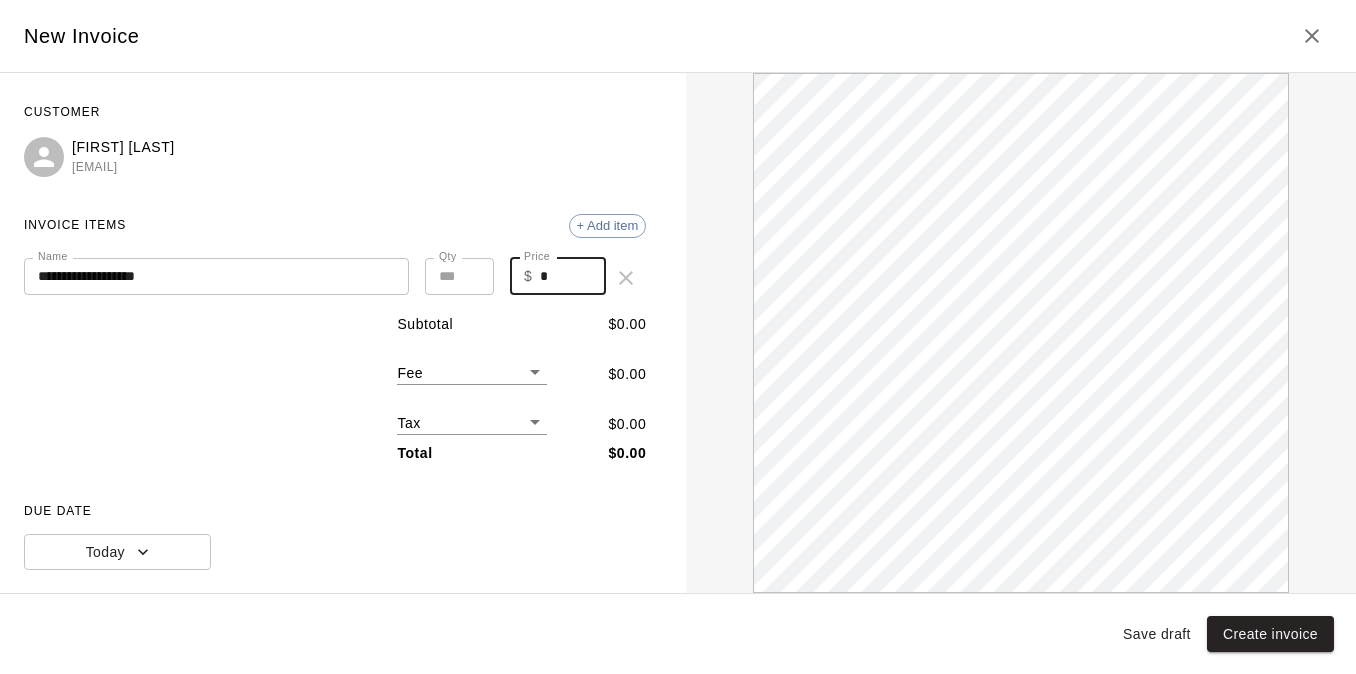 click on "*" at bounding box center (573, 276) 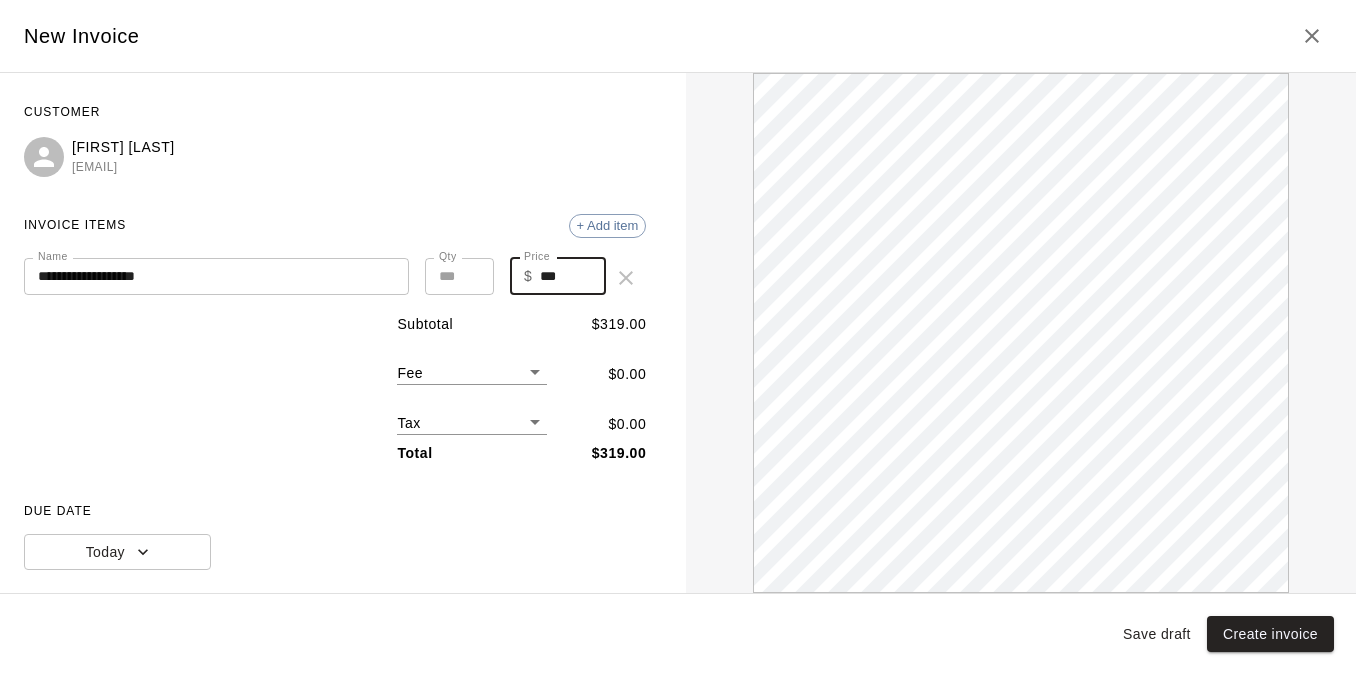 scroll, scrollTop: 0, scrollLeft: 0, axis: both 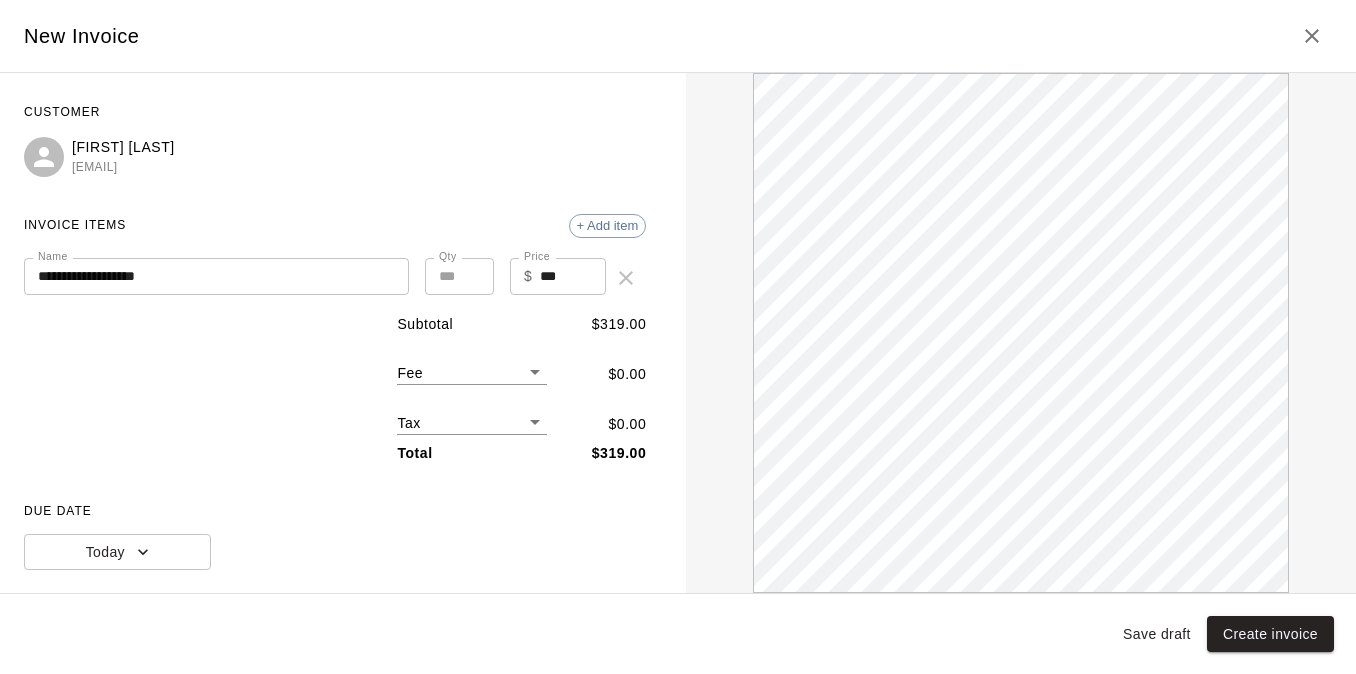 click on "Subtotal $ 319.00 Fee ​ $ 0.00 Tax ​ $ 0.00 Total $ 319.00" at bounding box center [335, 389] 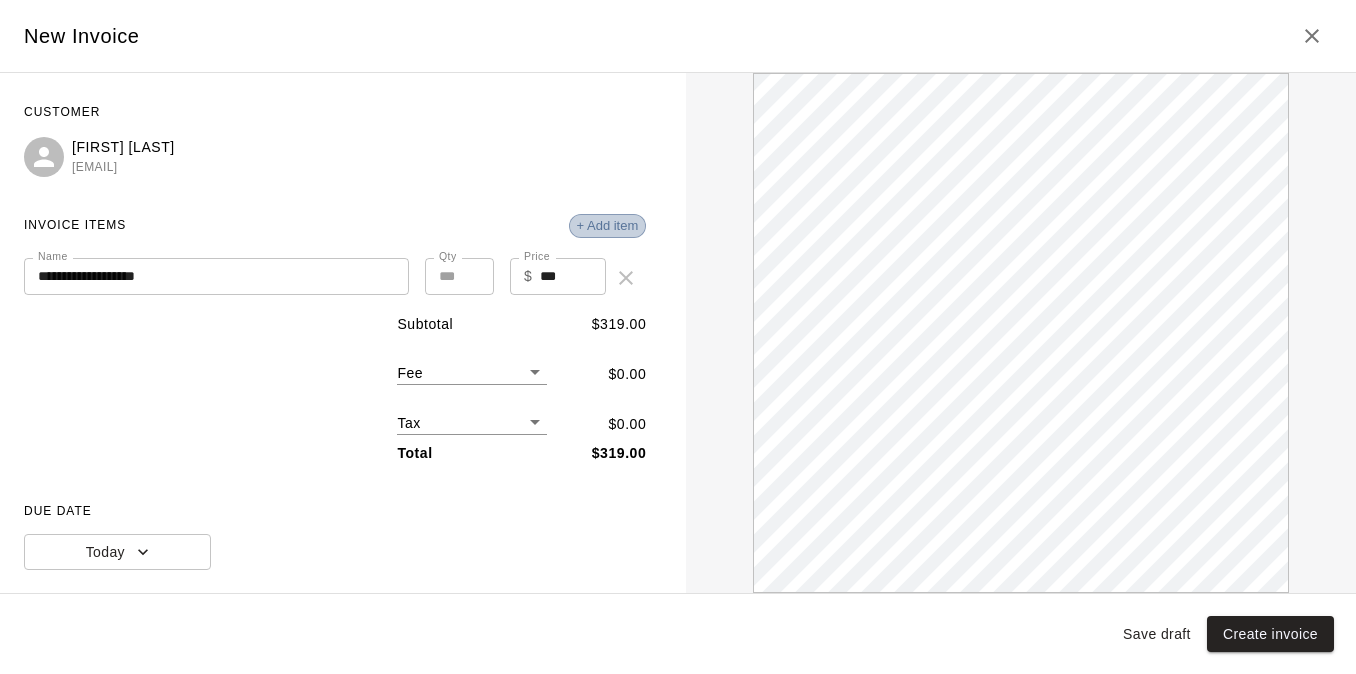 click on "+ Add item" at bounding box center (608, 225) 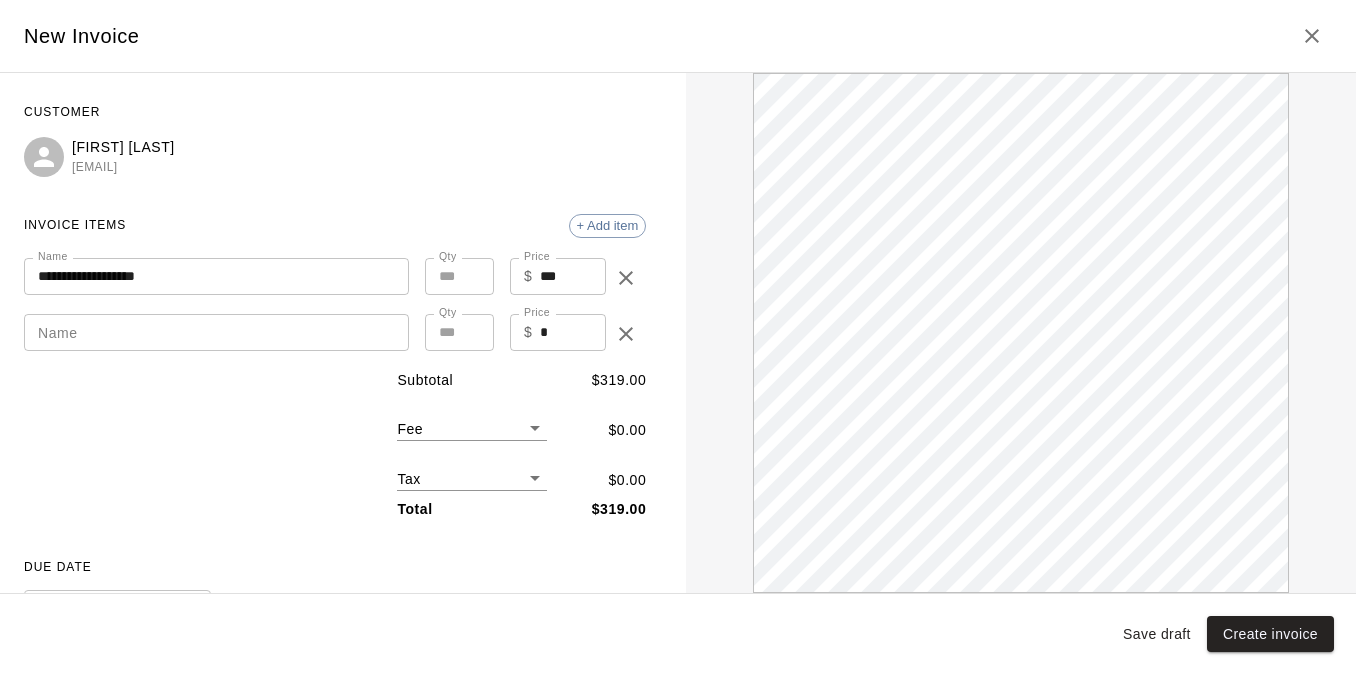 scroll, scrollTop: 0, scrollLeft: 0, axis: both 